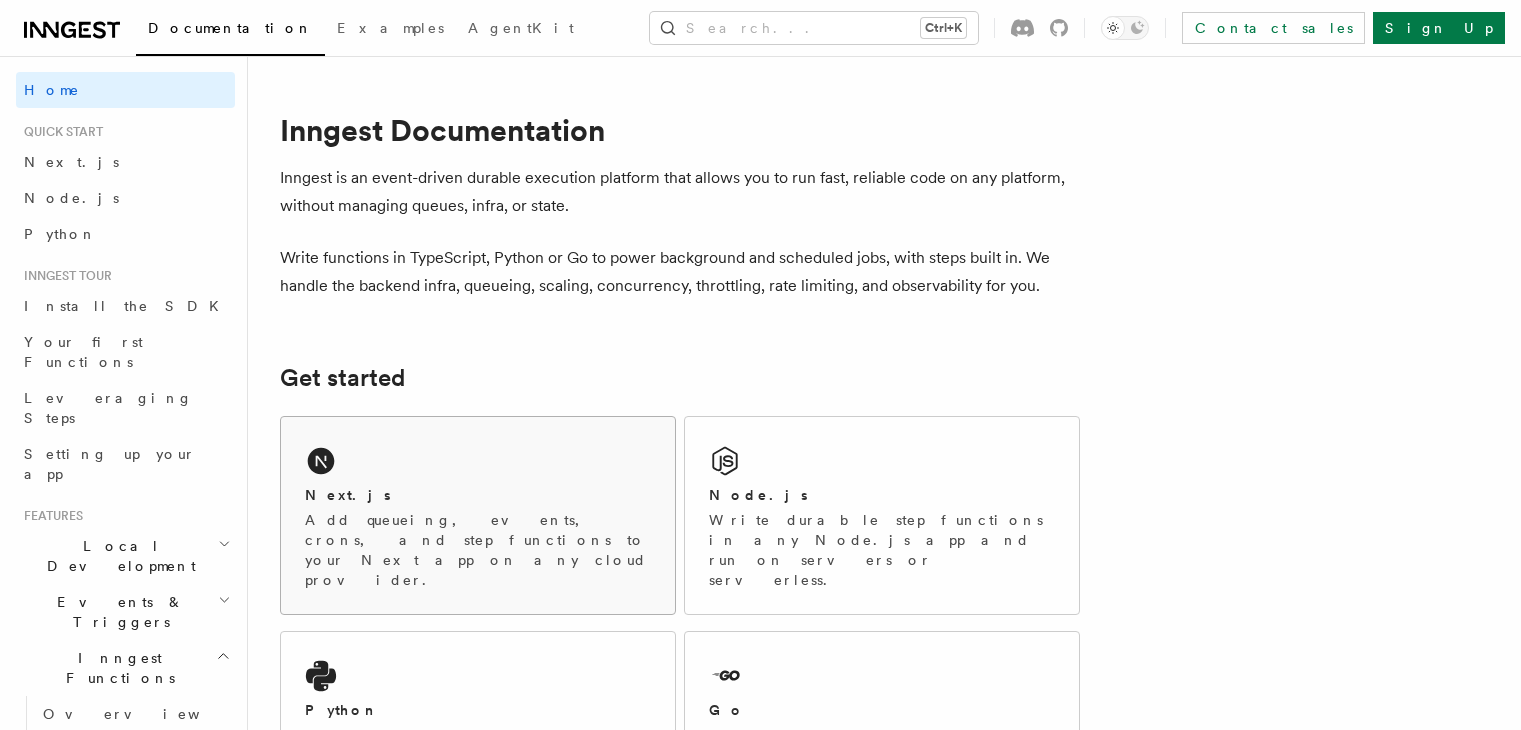 scroll, scrollTop: 0, scrollLeft: 0, axis: both 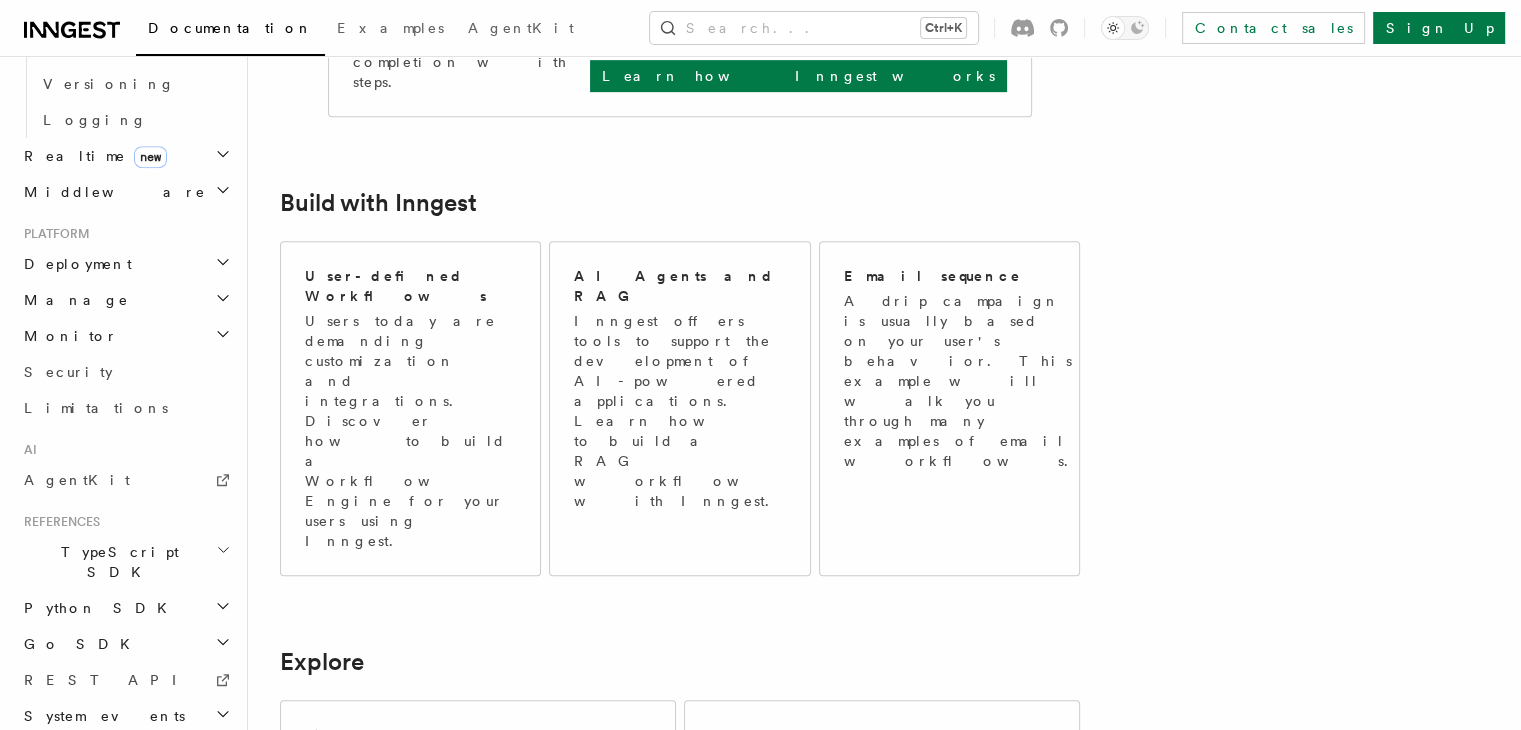 click on "Deployment" at bounding box center [125, 264] 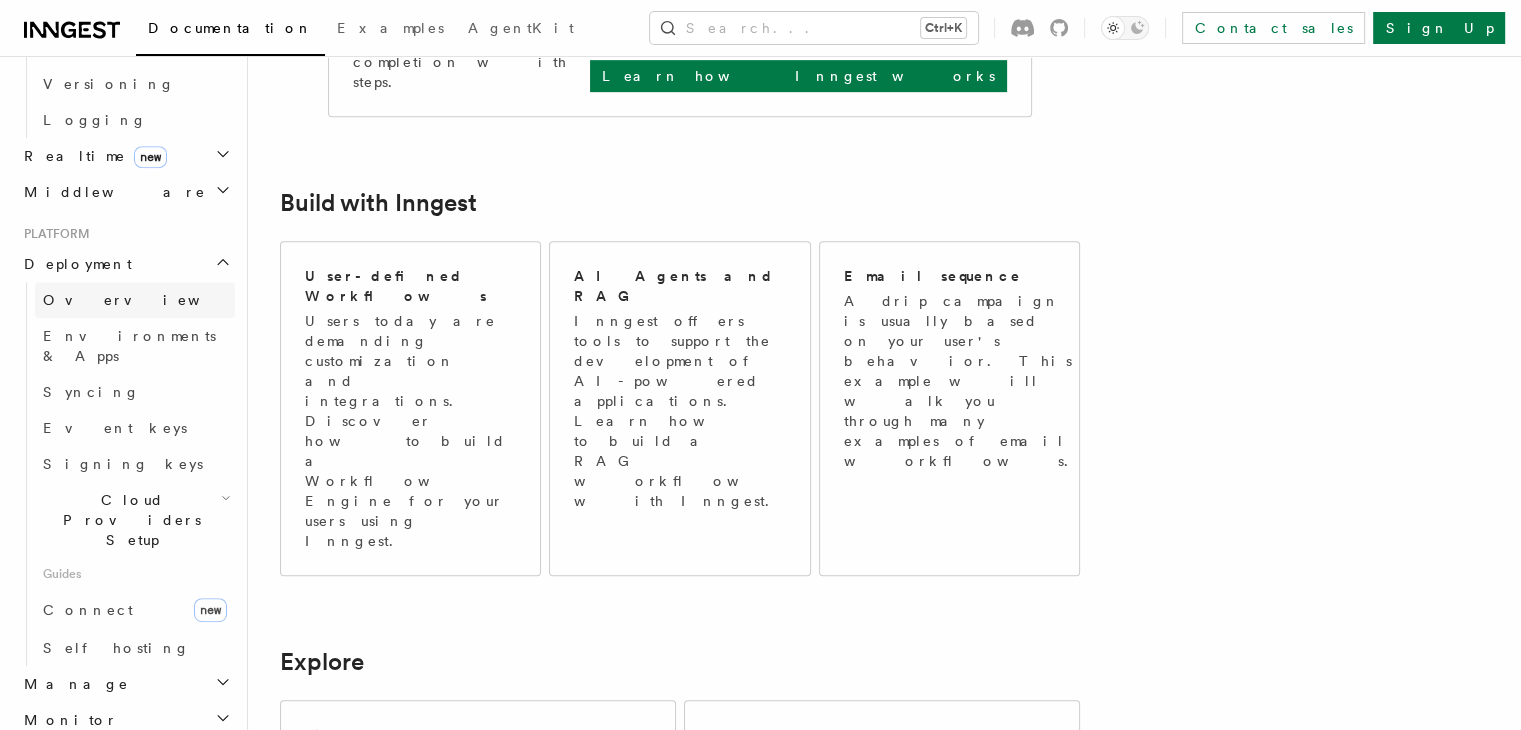 click on "Overview" at bounding box center (135, 300) 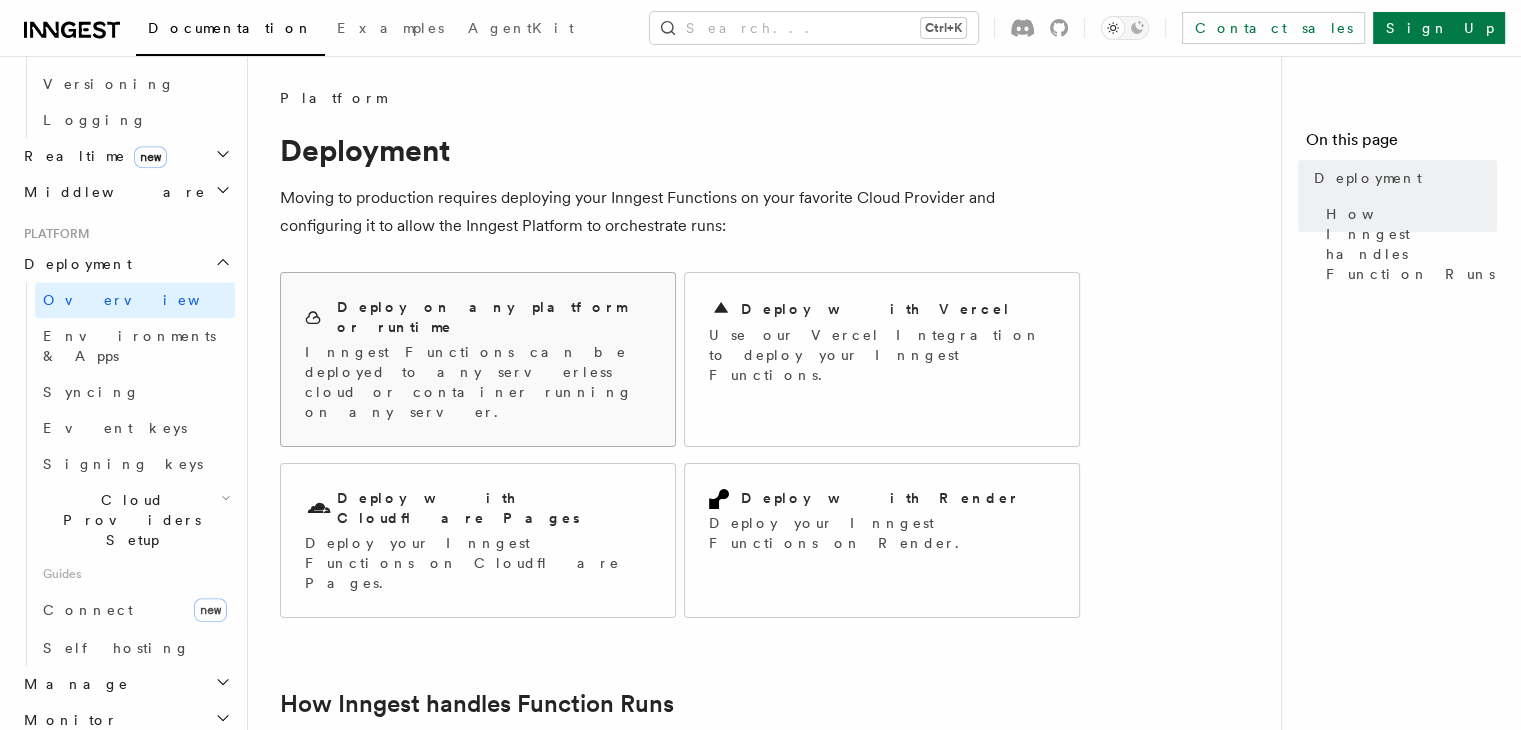 scroll, scrollTop: 0, scrollLeft: 0, axis: both 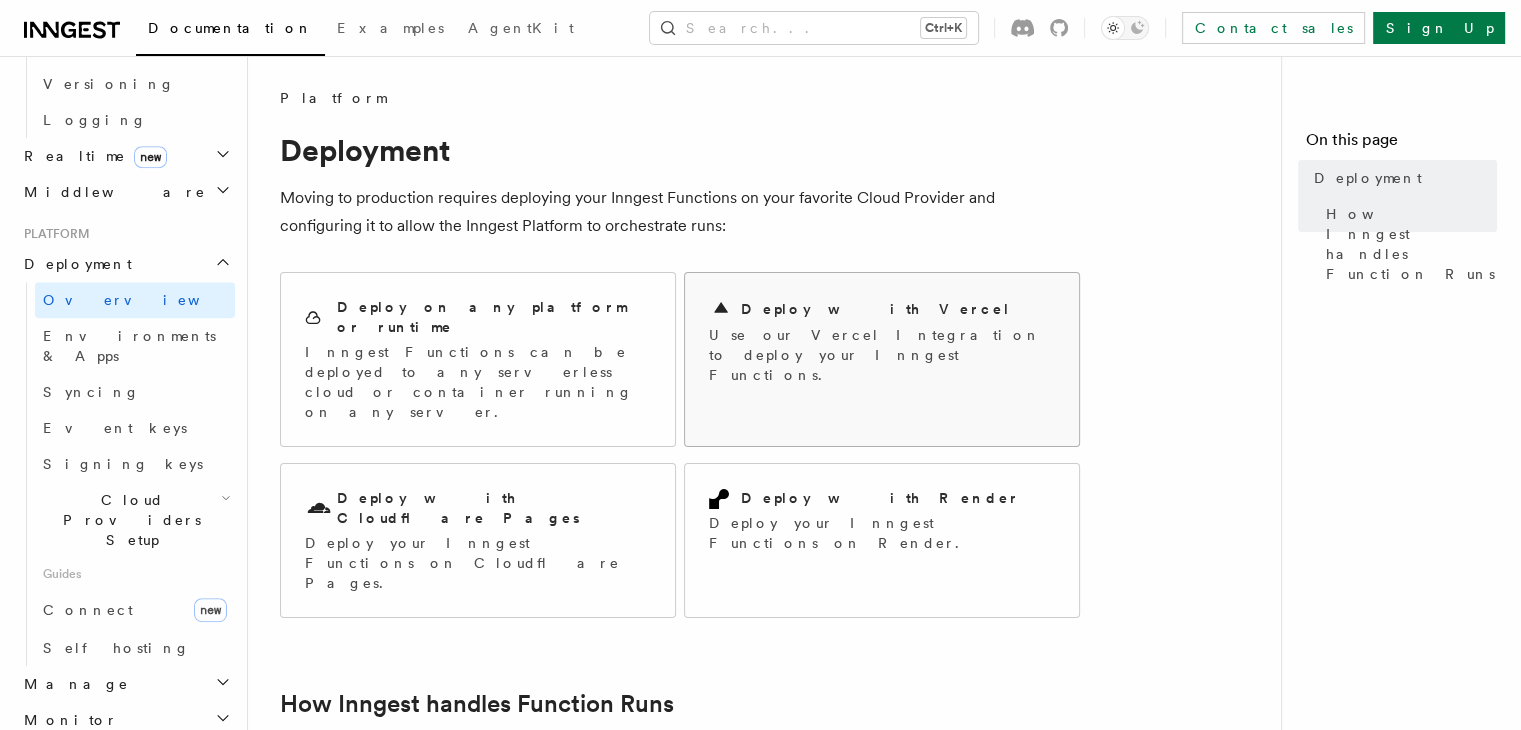 click on "Use our Vercel Integration to deploy your Inngest Functions." at bounding box center (882, 355) 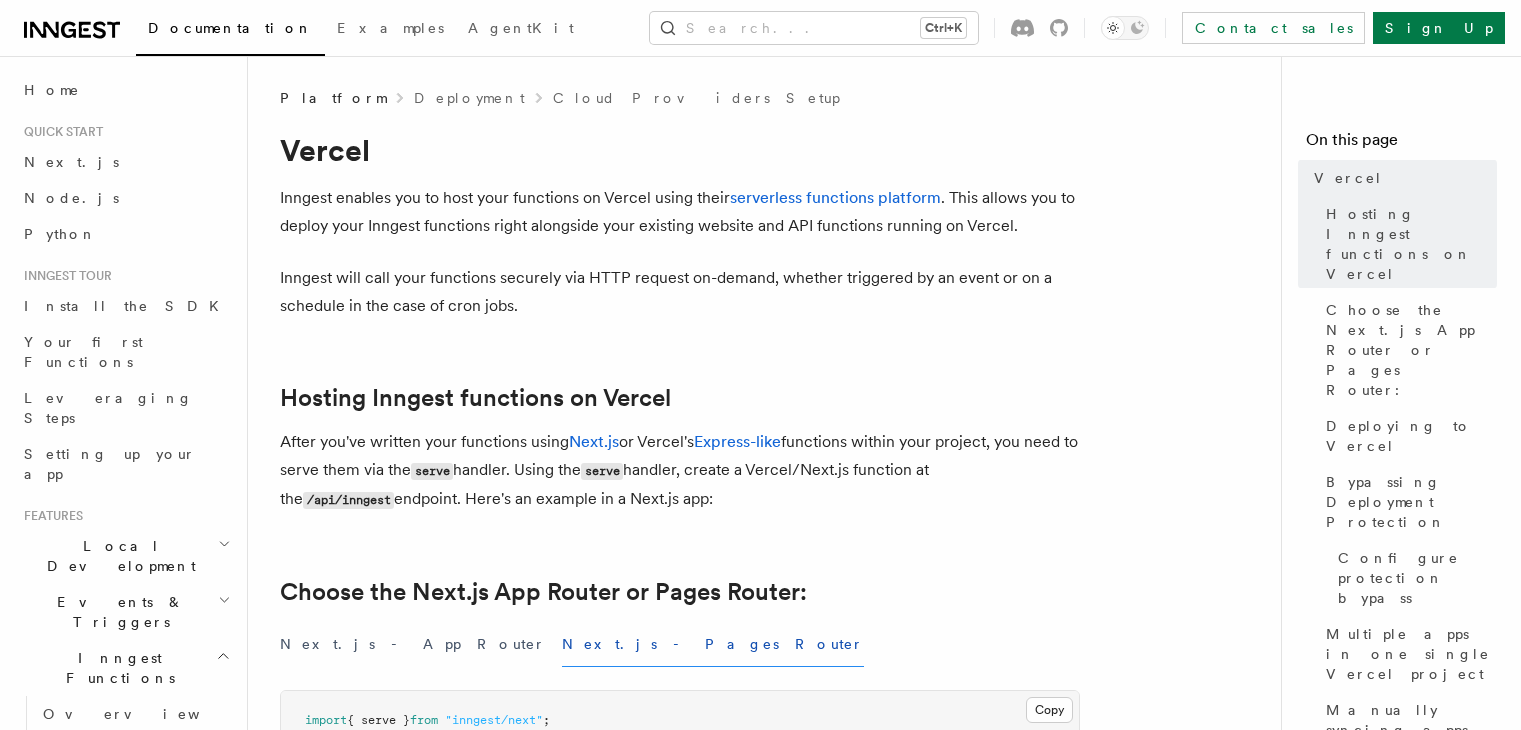 scroll, scrollTop: 387, scrollLeft: 0, axis: vertical 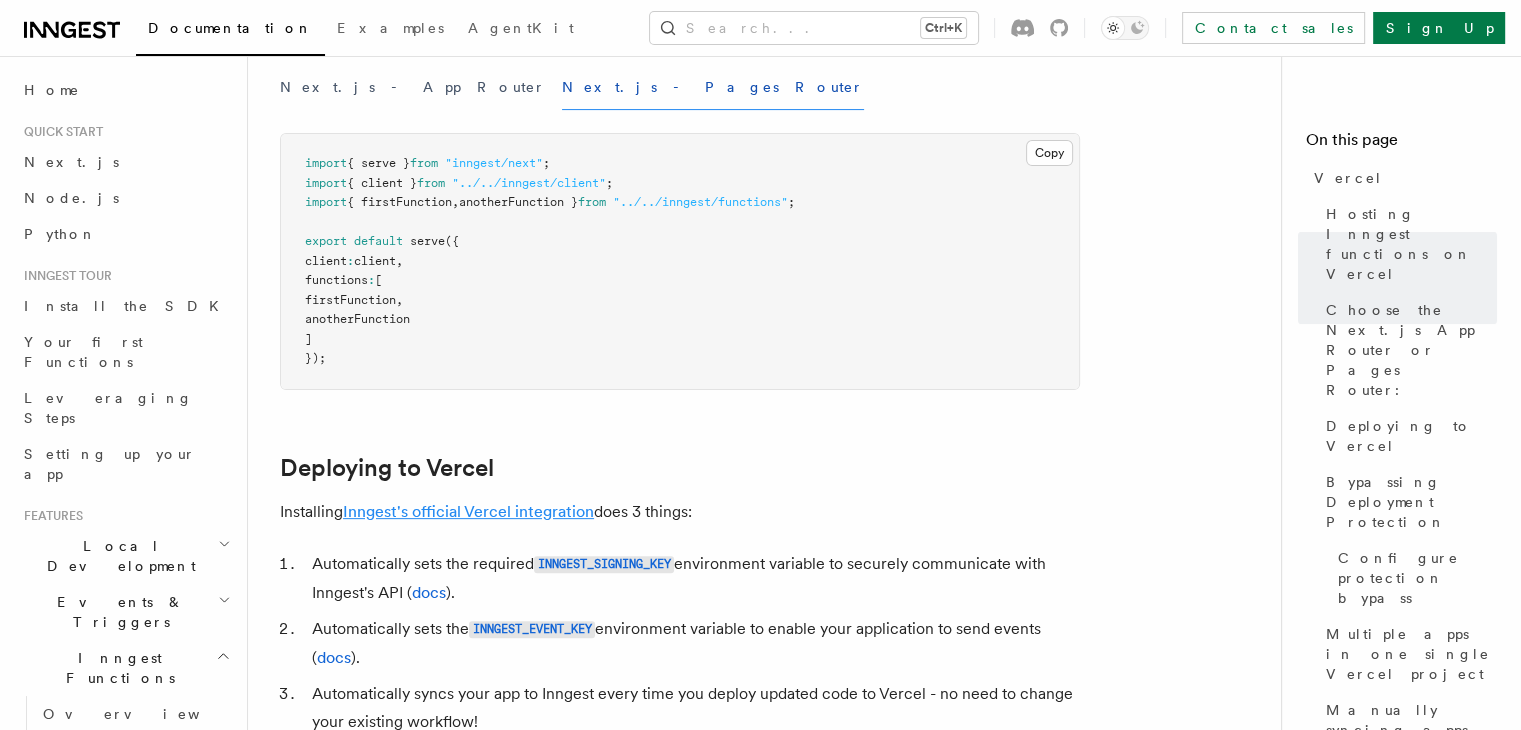 click on "Inngest's official Vercel integration" at bounding box center [468, 511] 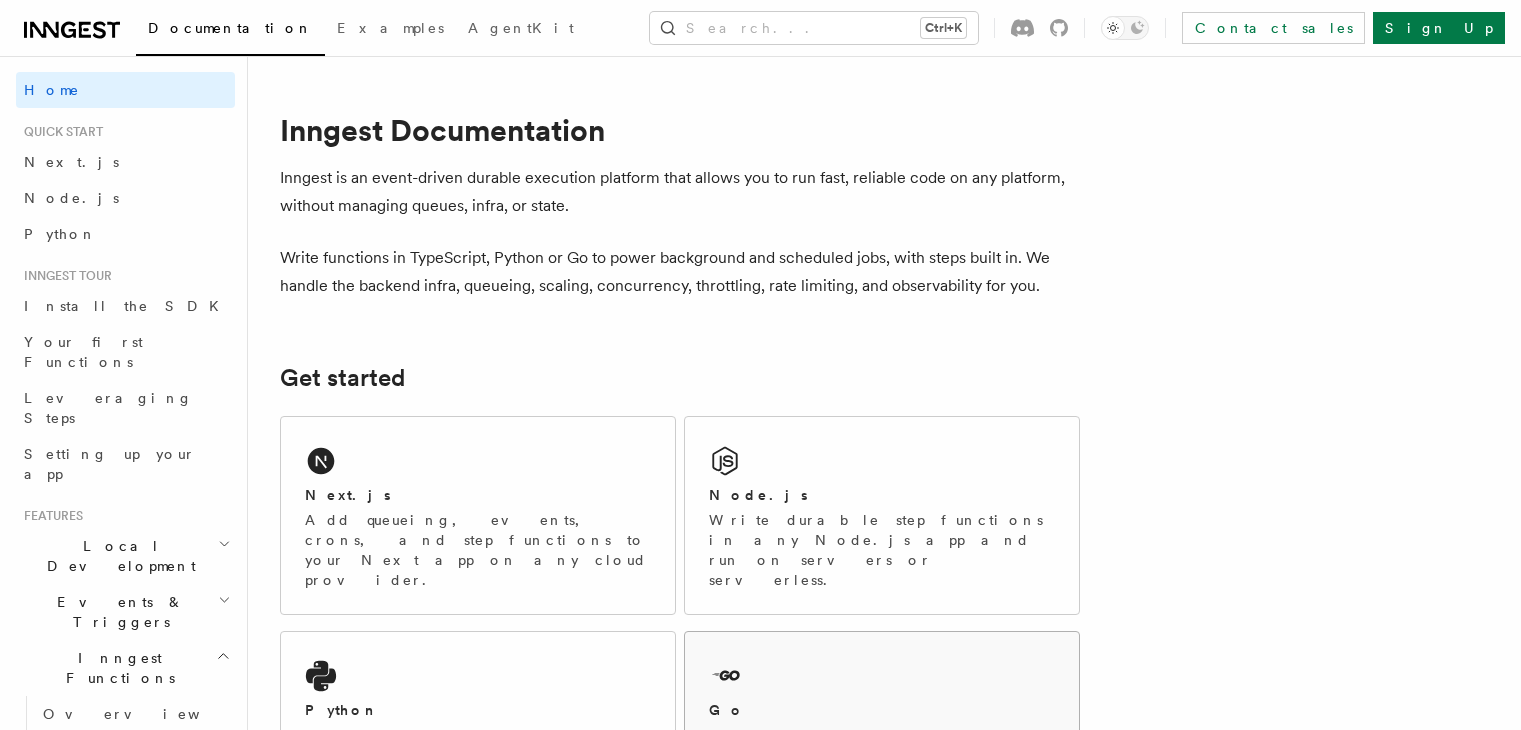 scroll, scrollTop: 291, scrollLeft: 0, axis: vertical 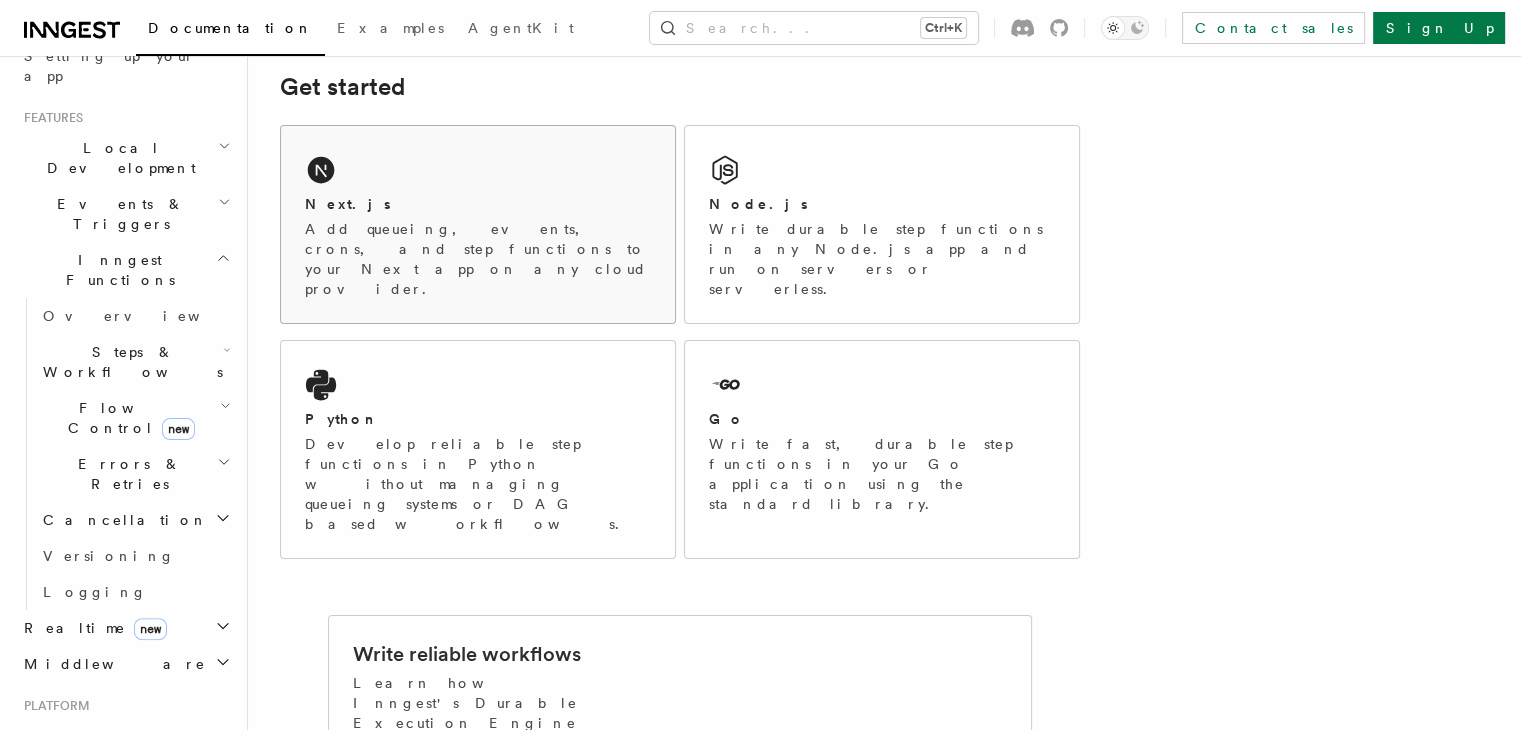 click on "Next.js" at bounding box center [478, 204] 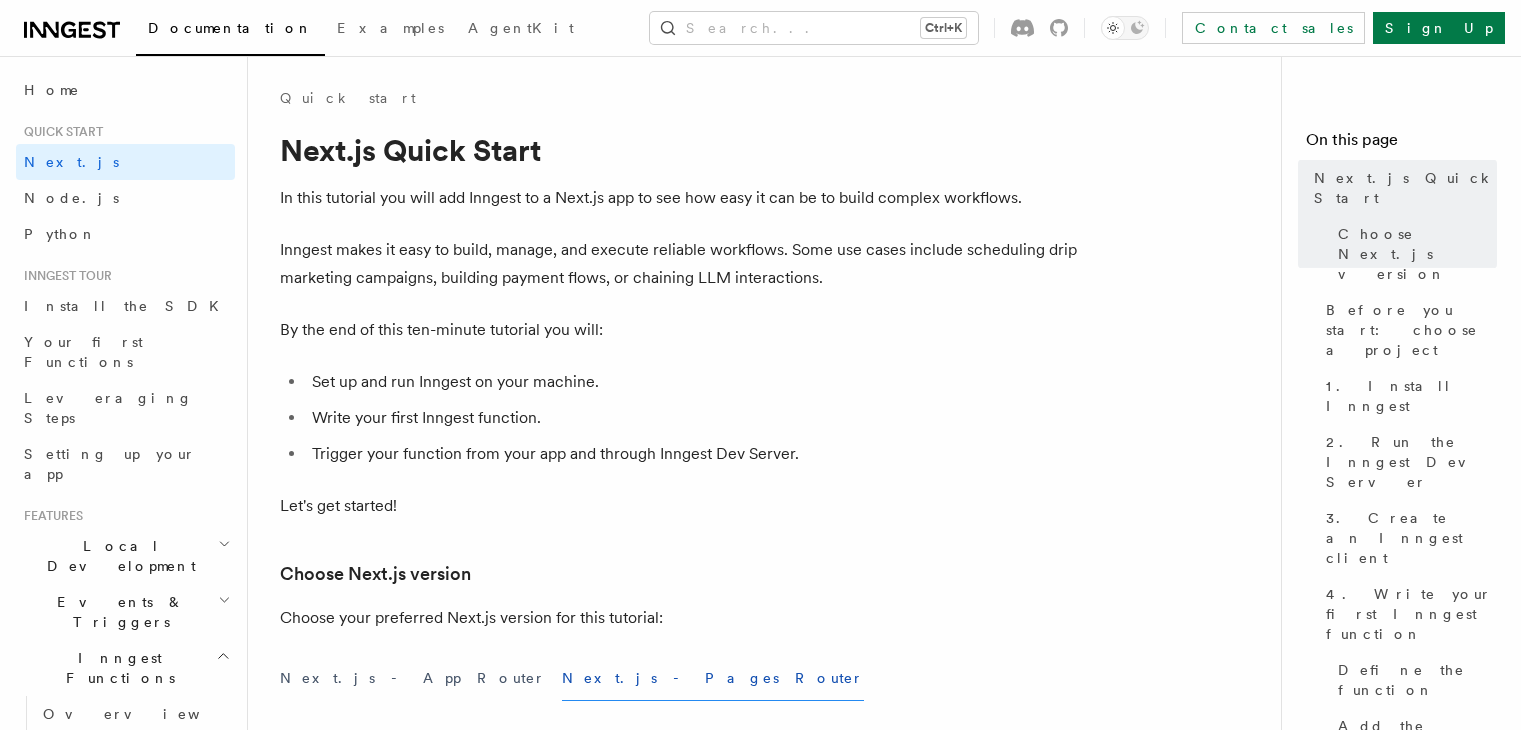 scroll, scrollTop: 354, scrollLeft: 0, axis: vertical 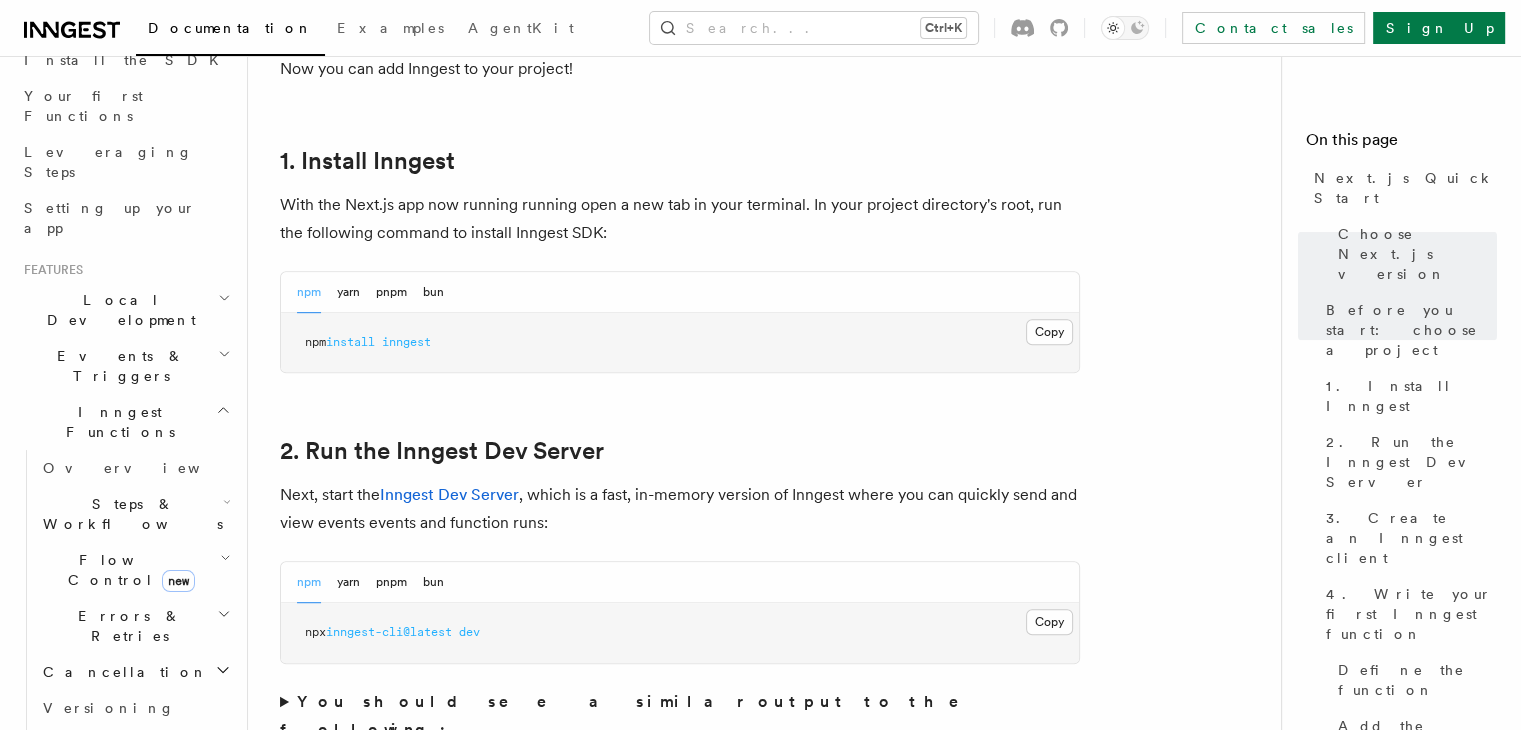 click on "Local Development" at bounding box center [117, 310] 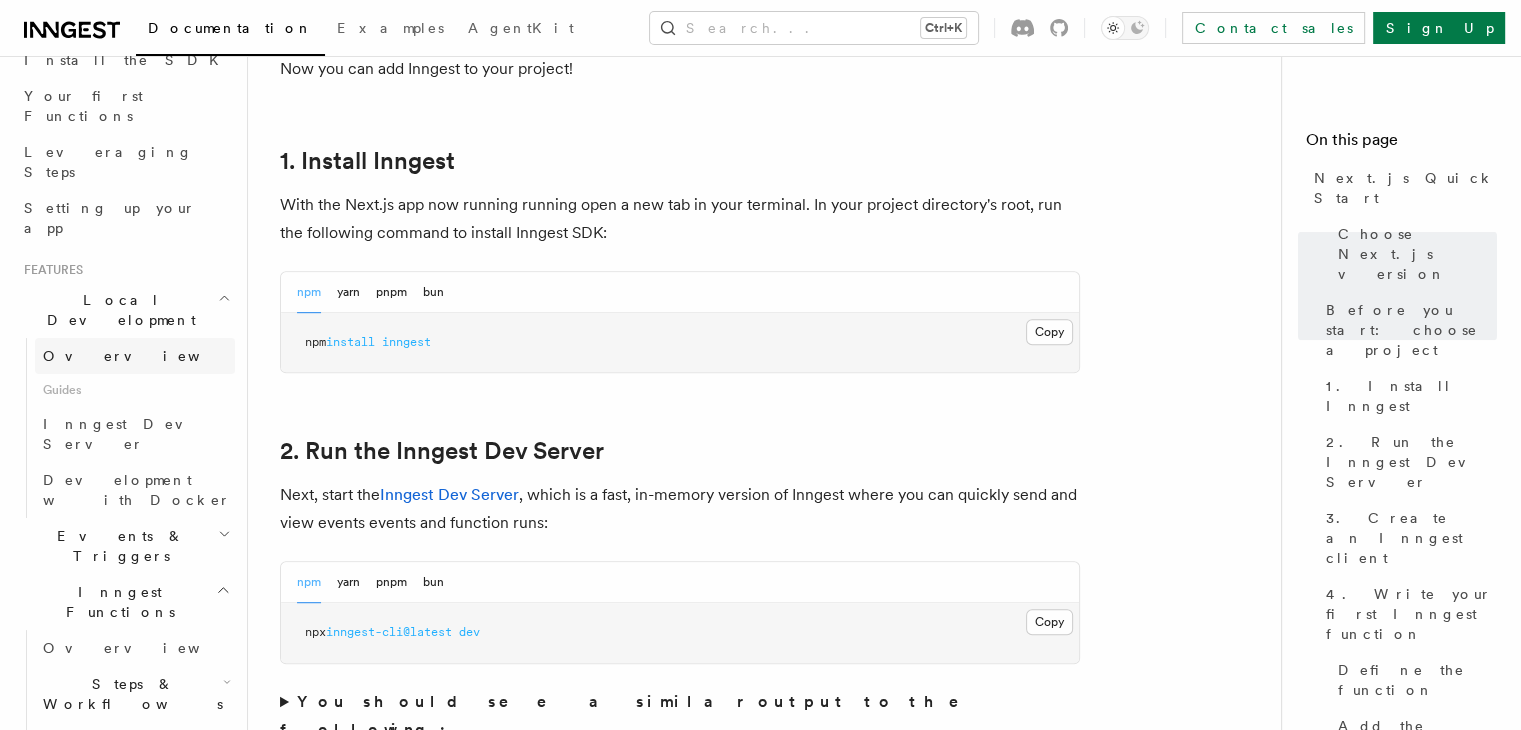 click on "Overview" at bounding box center [135, 356] 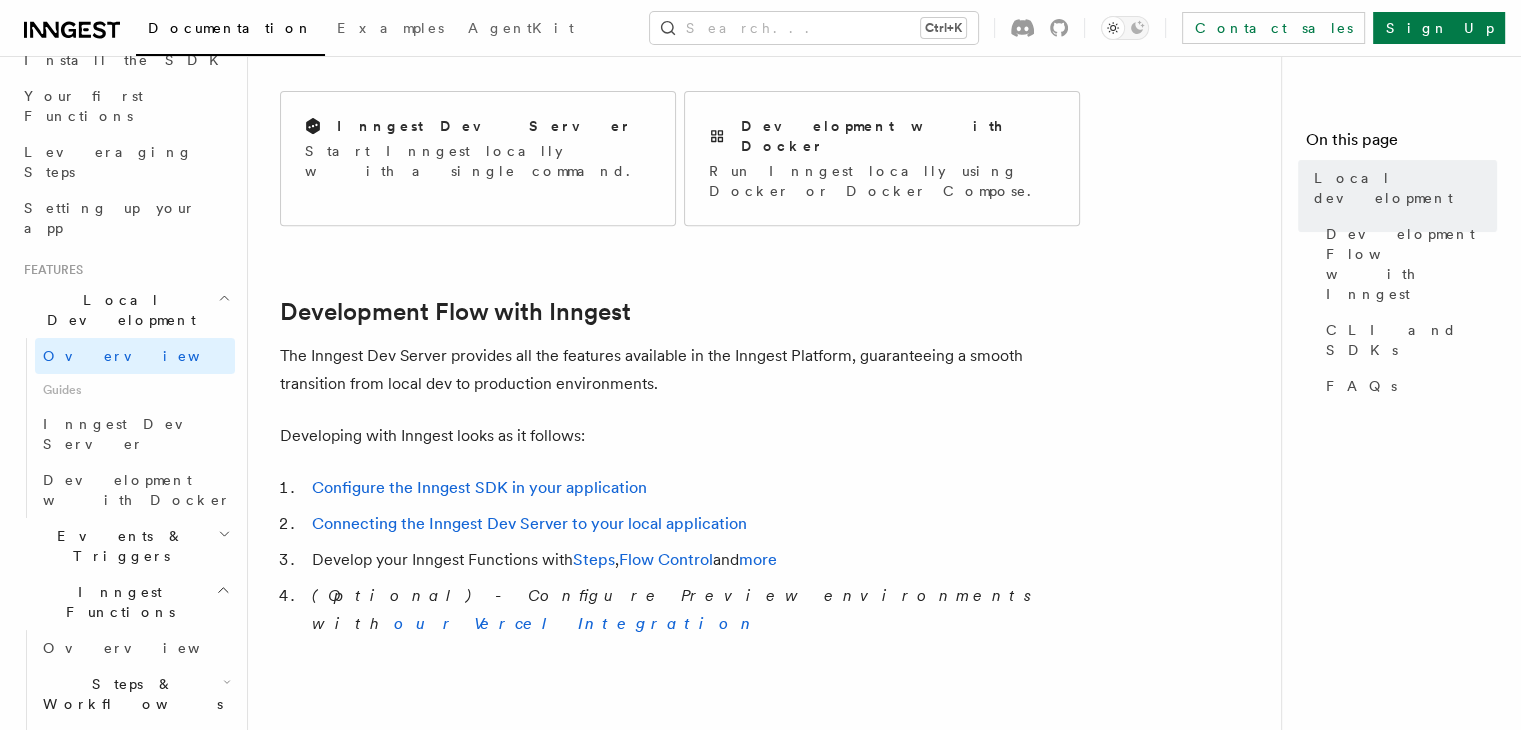 scroll, scrollTop: 844, scrollLeft: 0, axis: vertical 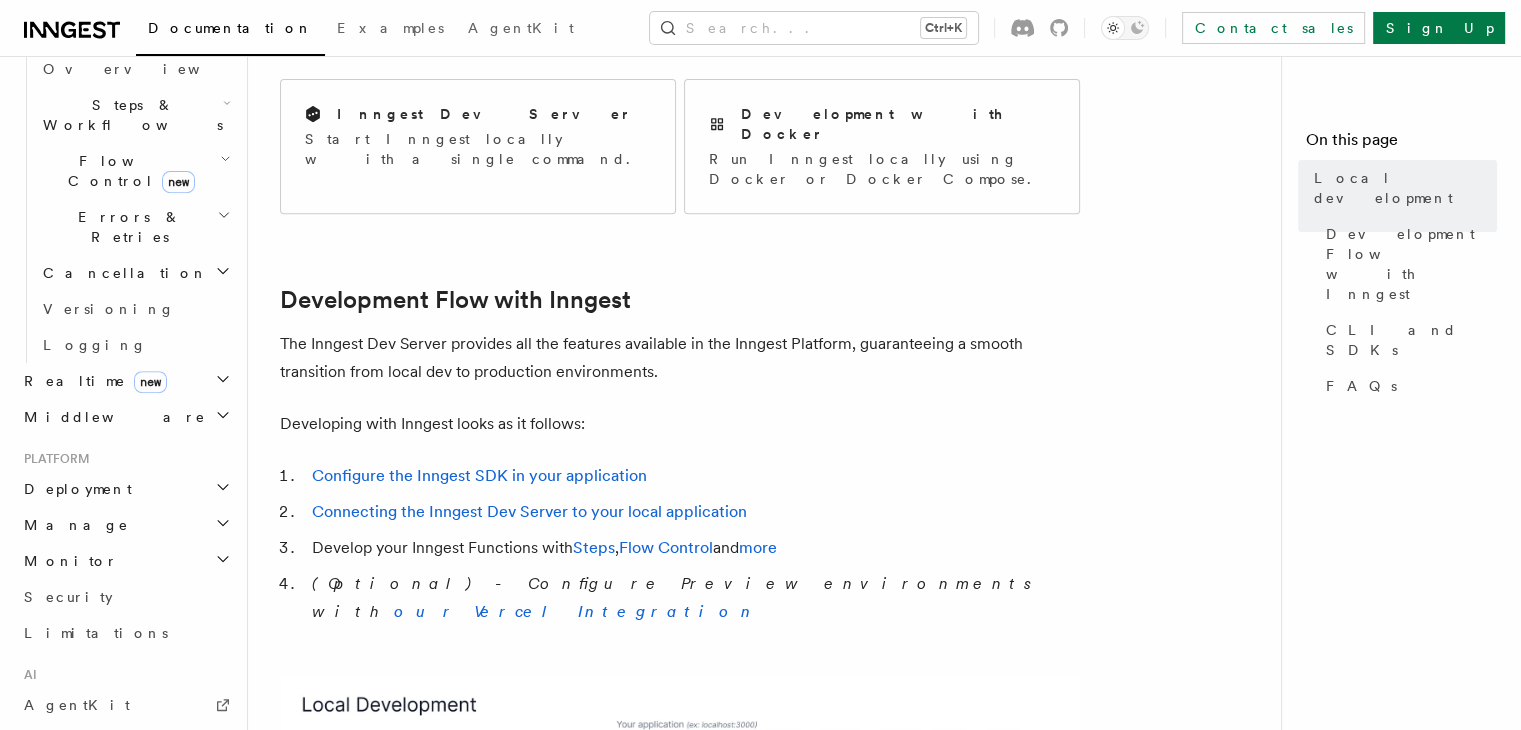 click on "Deployment" at bounding box center [125, 489] 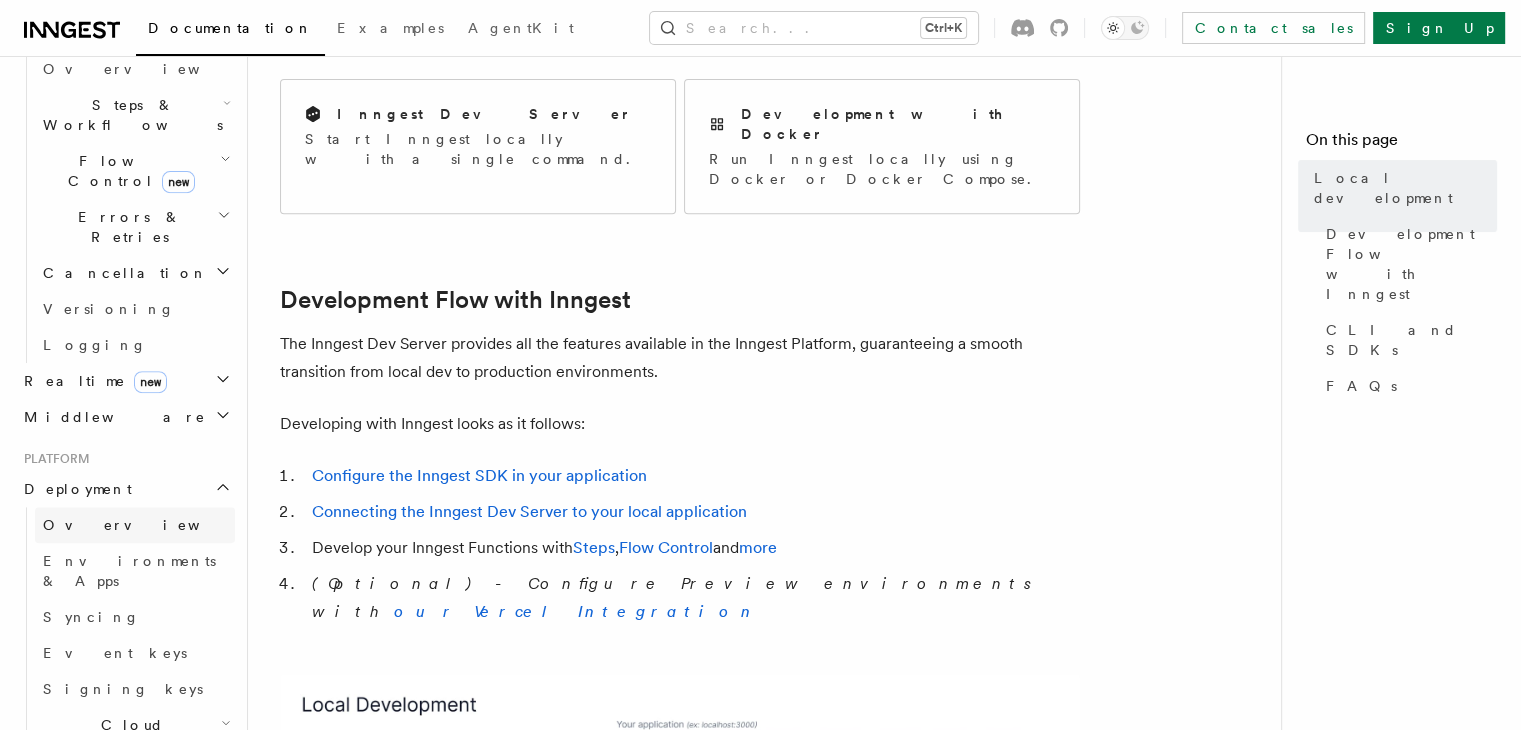 click on "Overview" at bounding box center [135, 525] 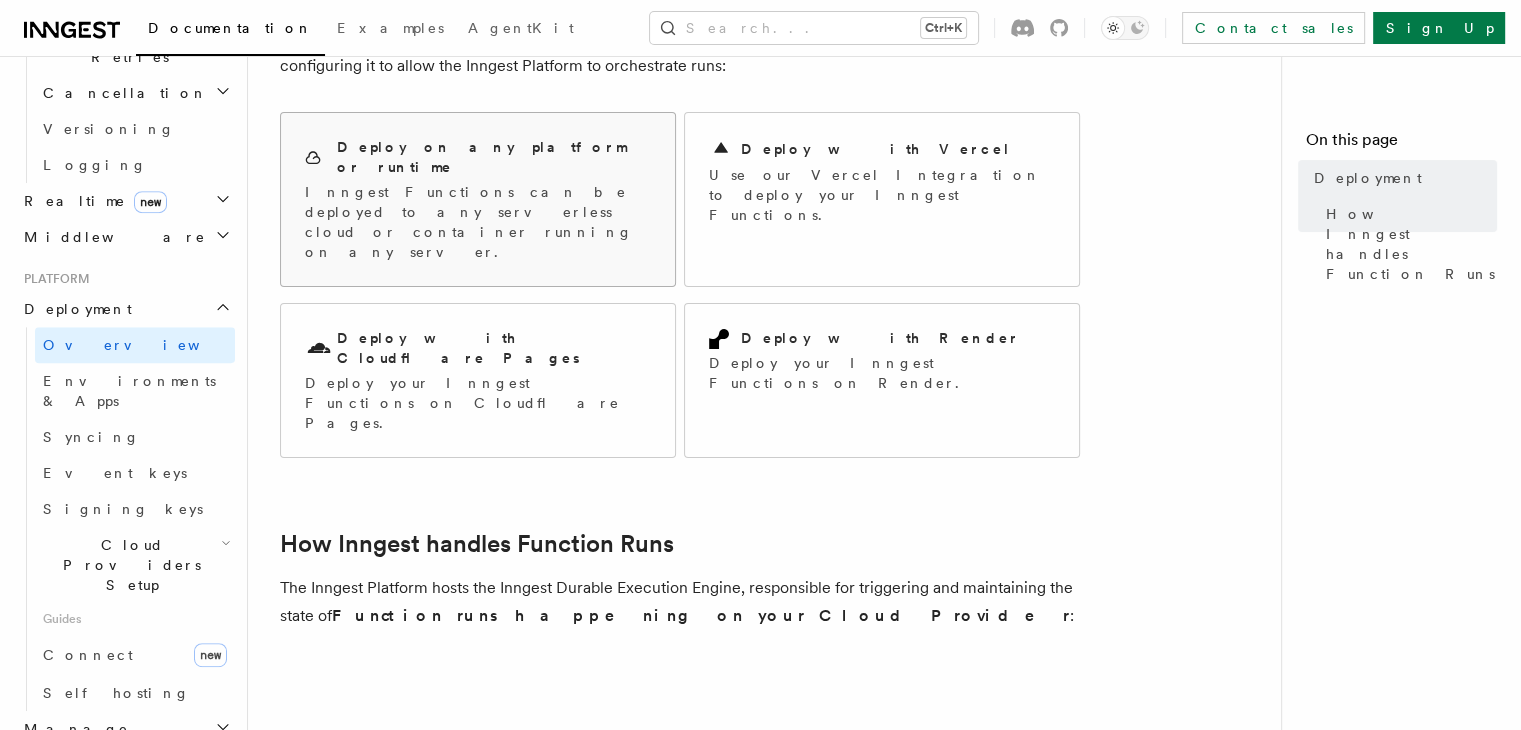 scroll, scrollTop: 159, scrollLeft: 0, axis: vertical 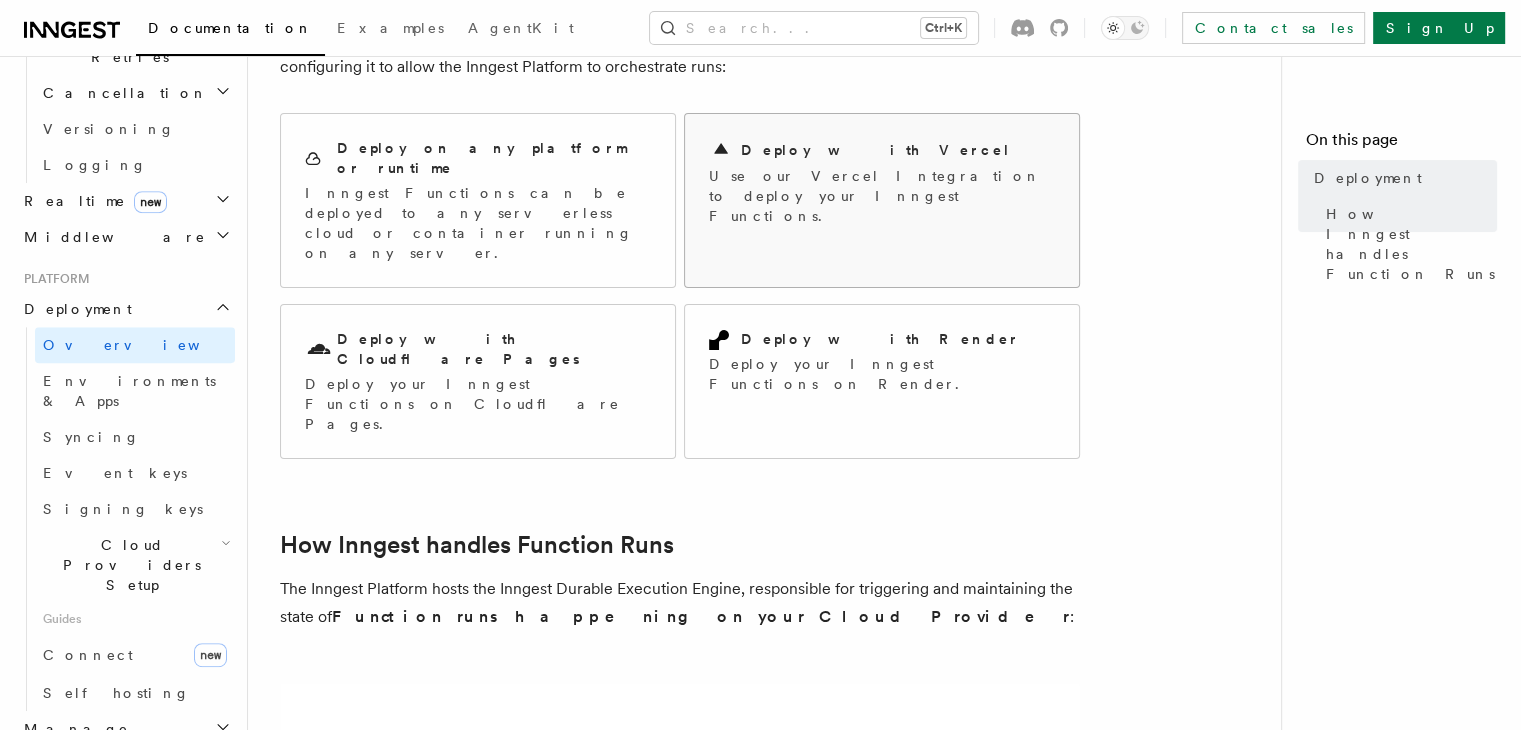 click on "Use our Vercel Integration to deploy your Inngest Functions." at bounding box center [882, 196] 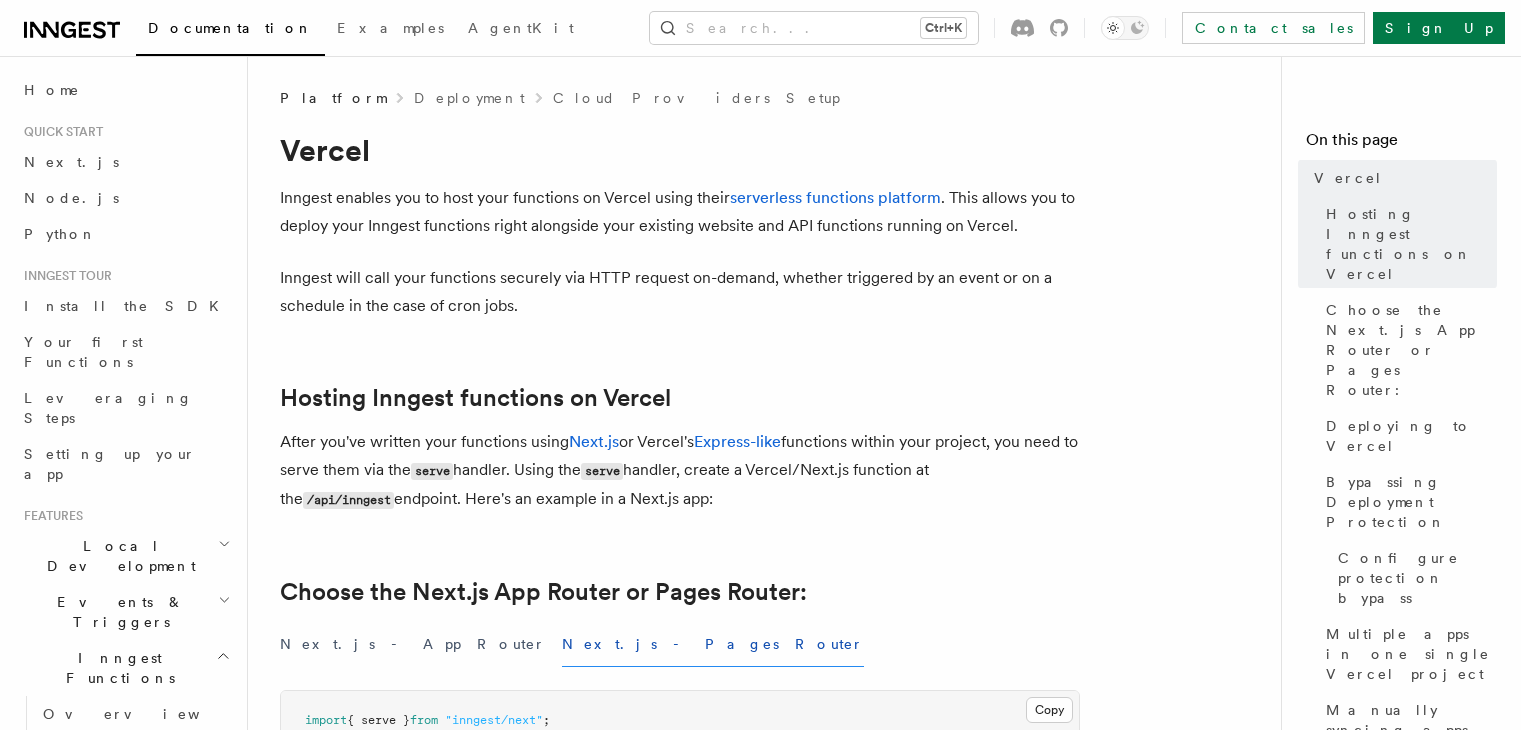 scroll, scrollTop: 0, scrollLeft: 0, axis: both 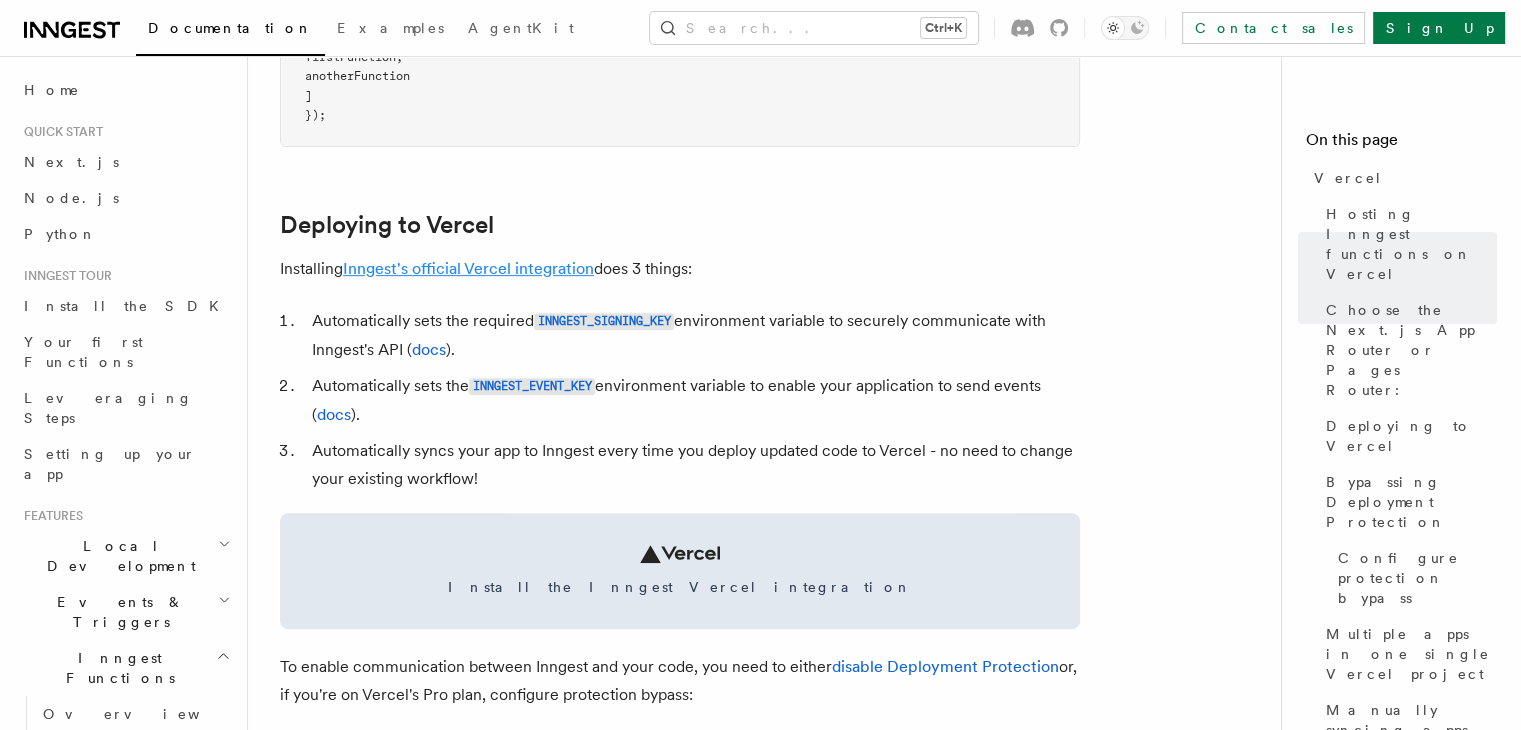 click on "Inngest's official Vercel integration" at bounding box center (468, 268) 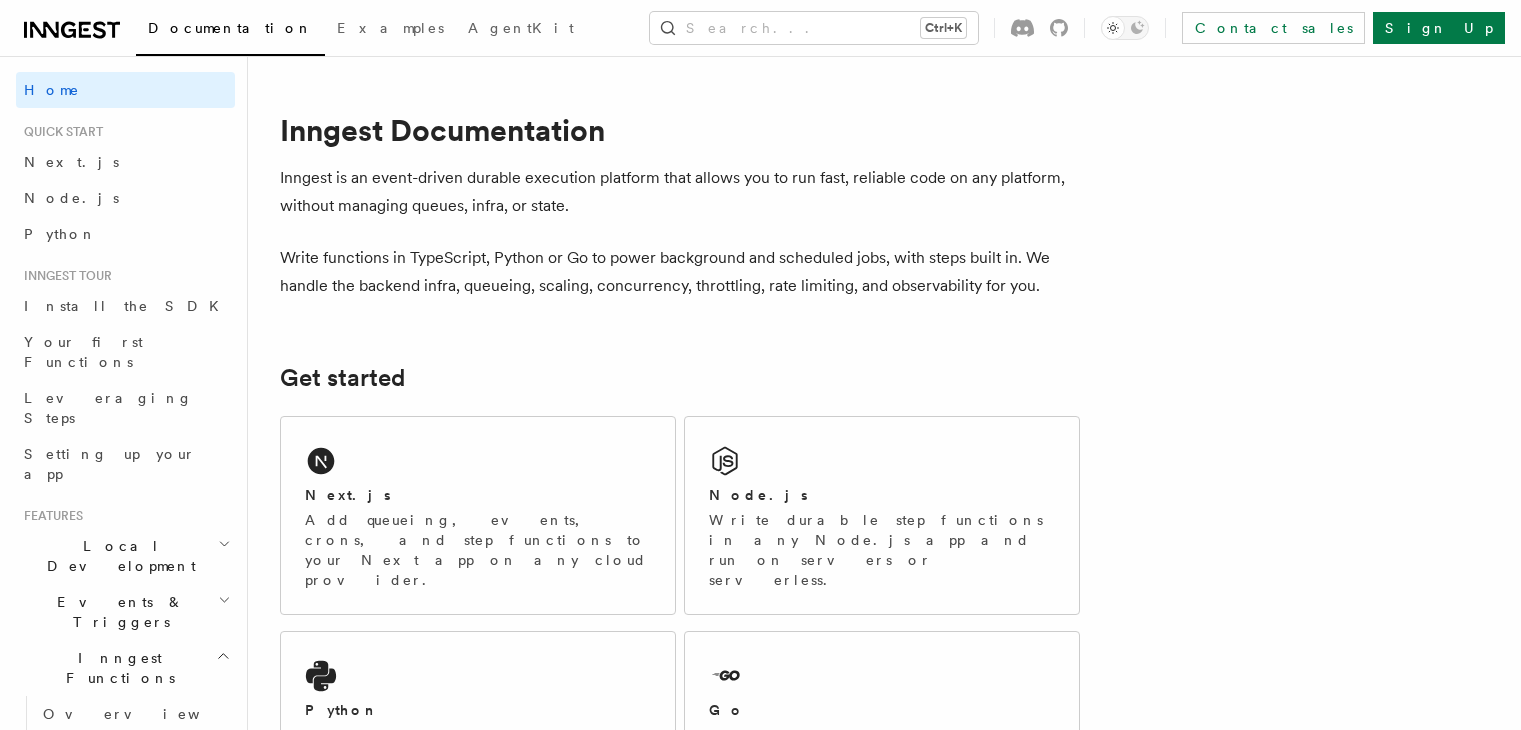 scroll, scrollTop: 0, scrollLeft: 0, axis: both 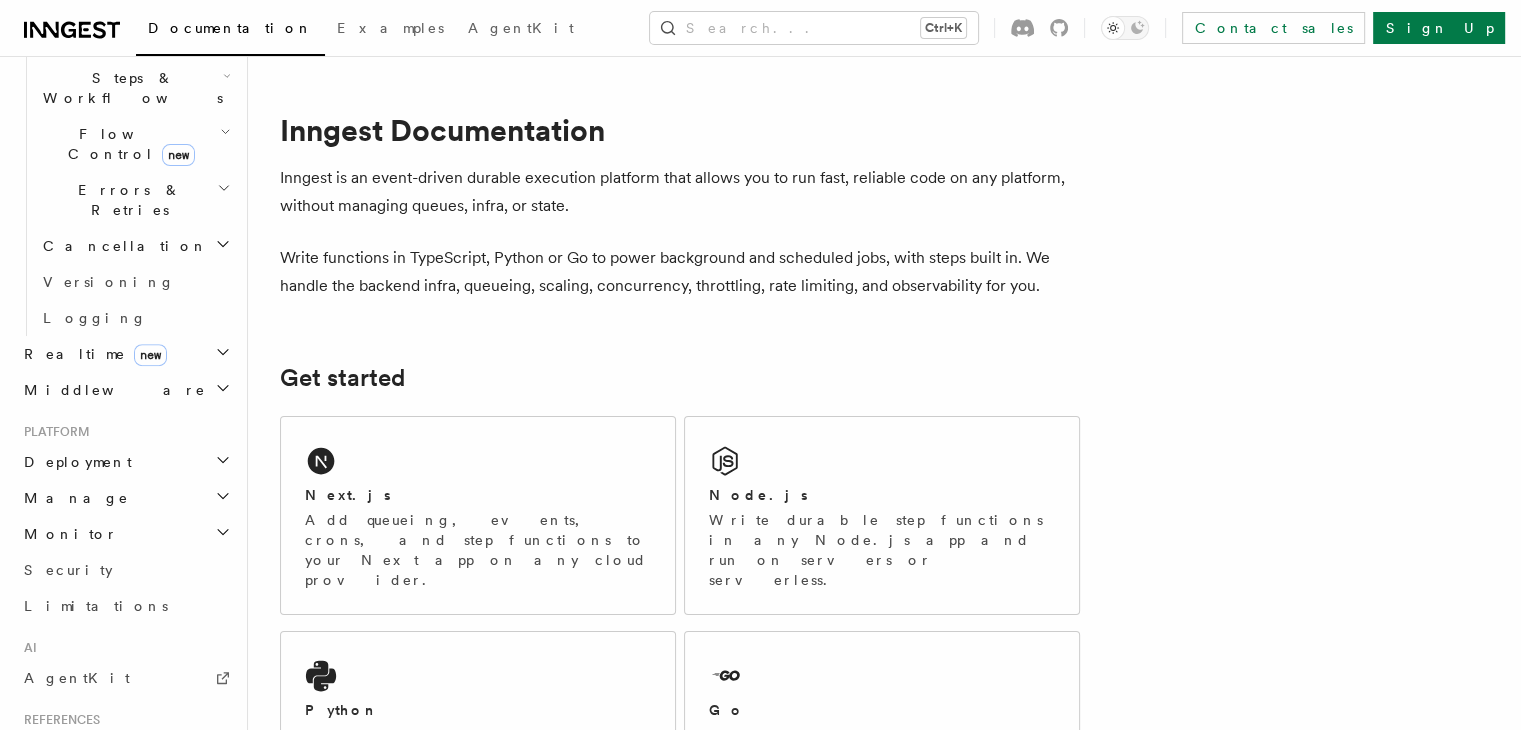 click on "Deployment" at bounding box center (125, 462) 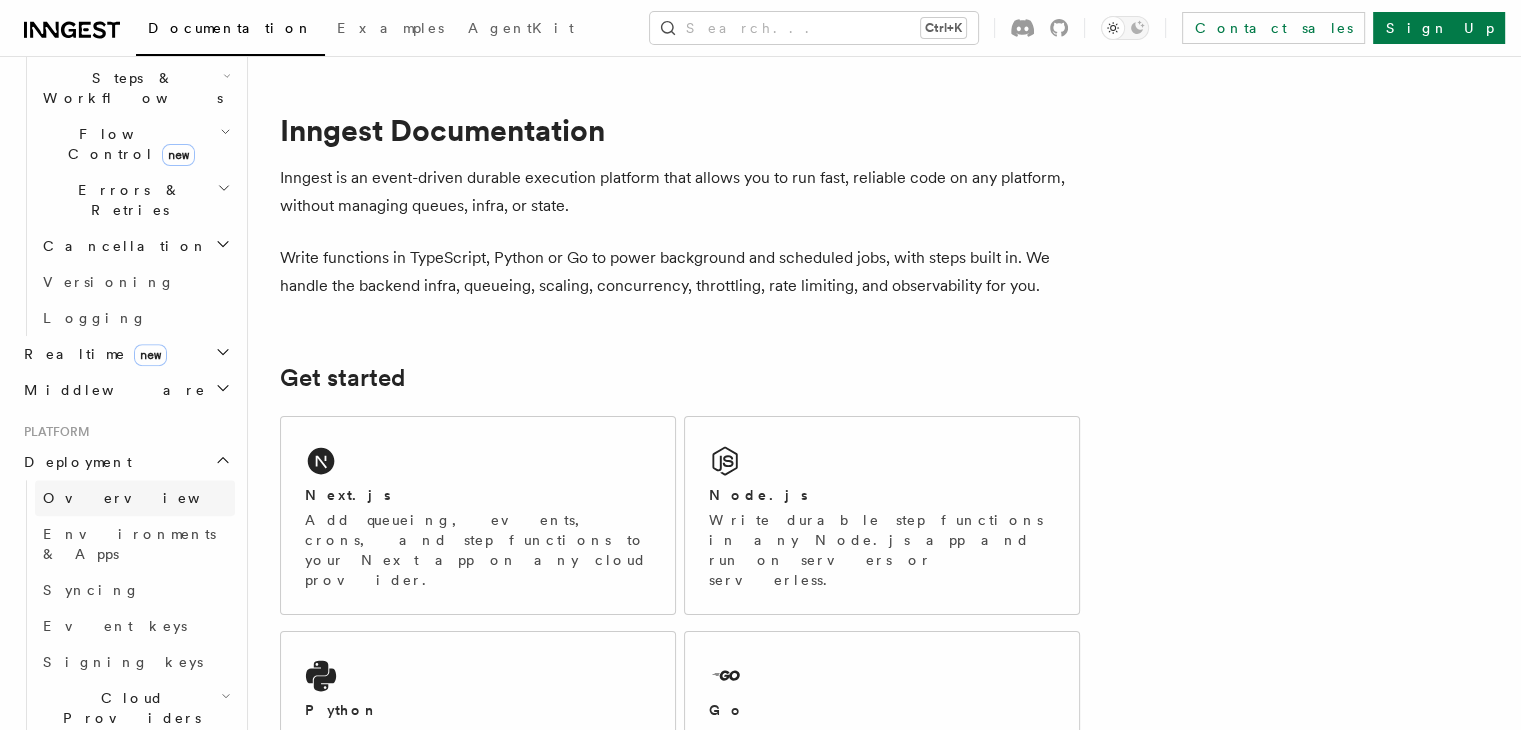 click on "Overview" at bounding box center [135, 498] 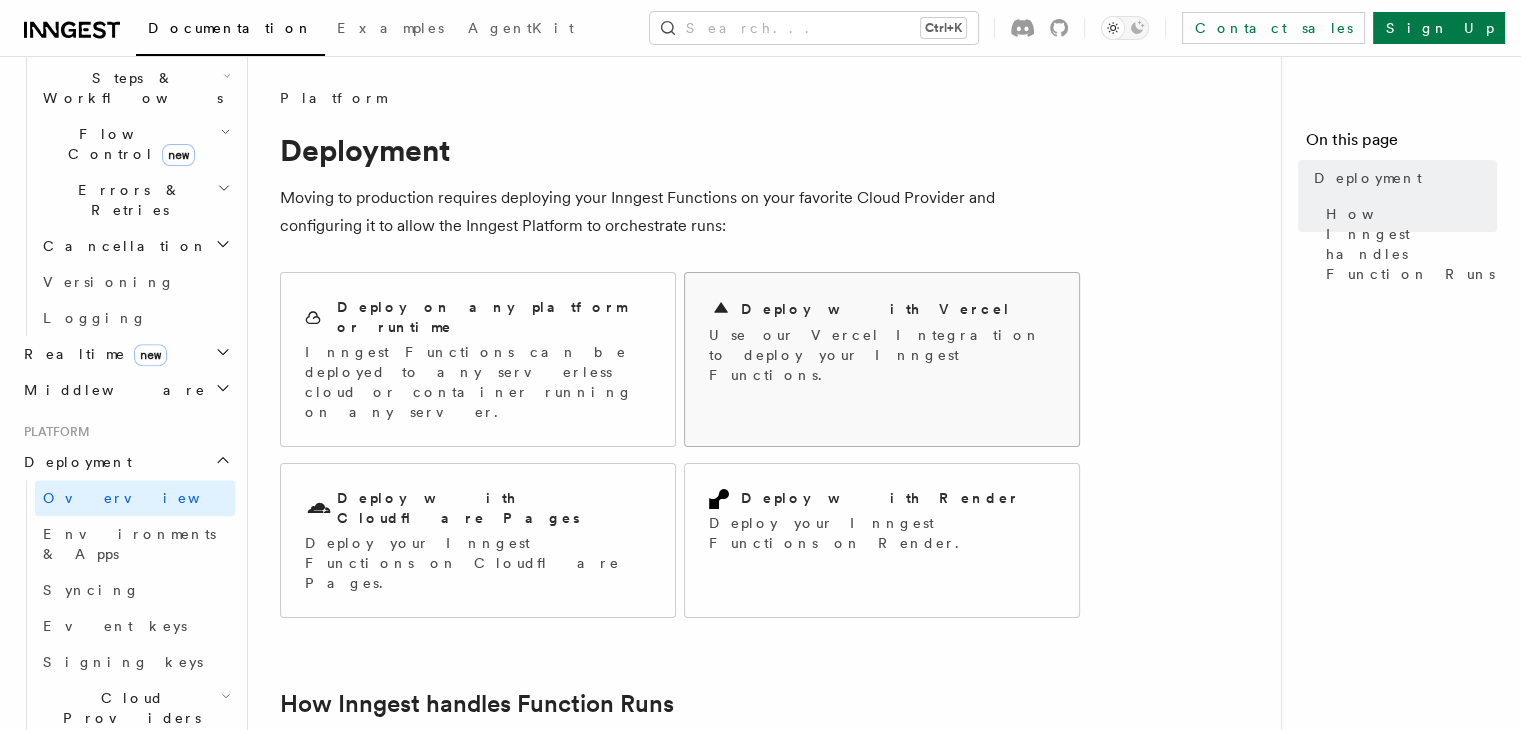 click on "Deploy with Vercel" at bounding box center (882, 309) 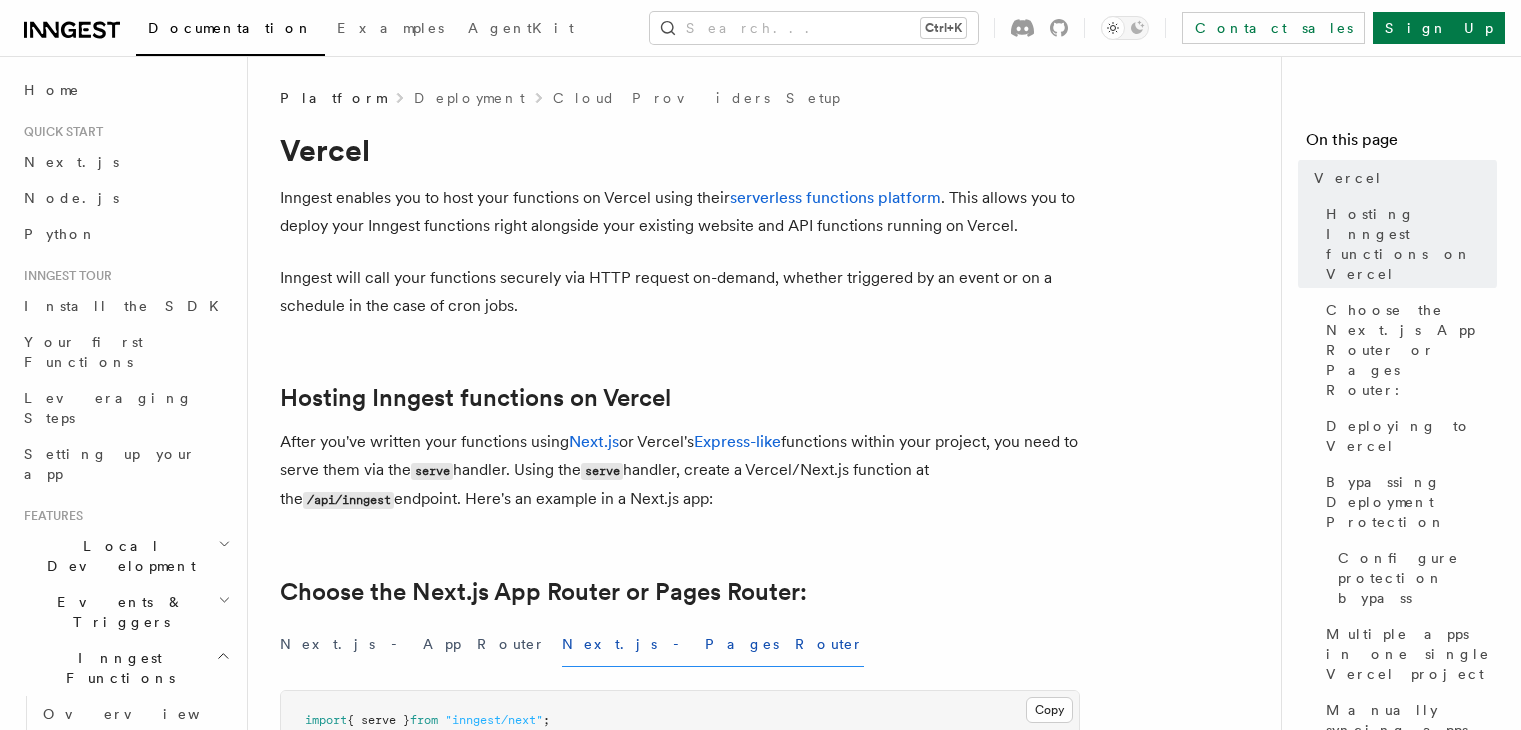 scroll, scrollTop: 0, scrollLeft: 0, axis: both 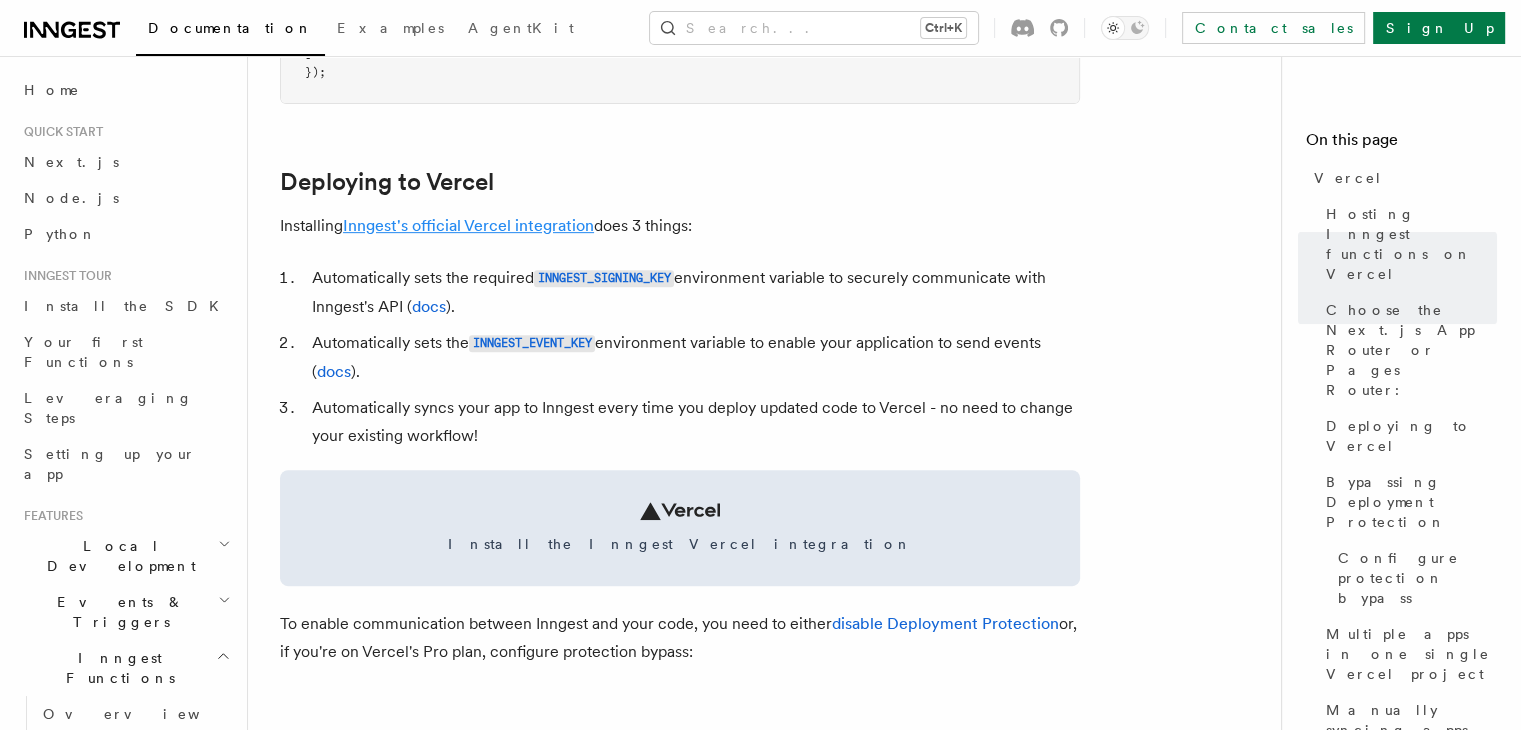 click on "Inngest's official Vercel integration" at bounding box center (468, 225) 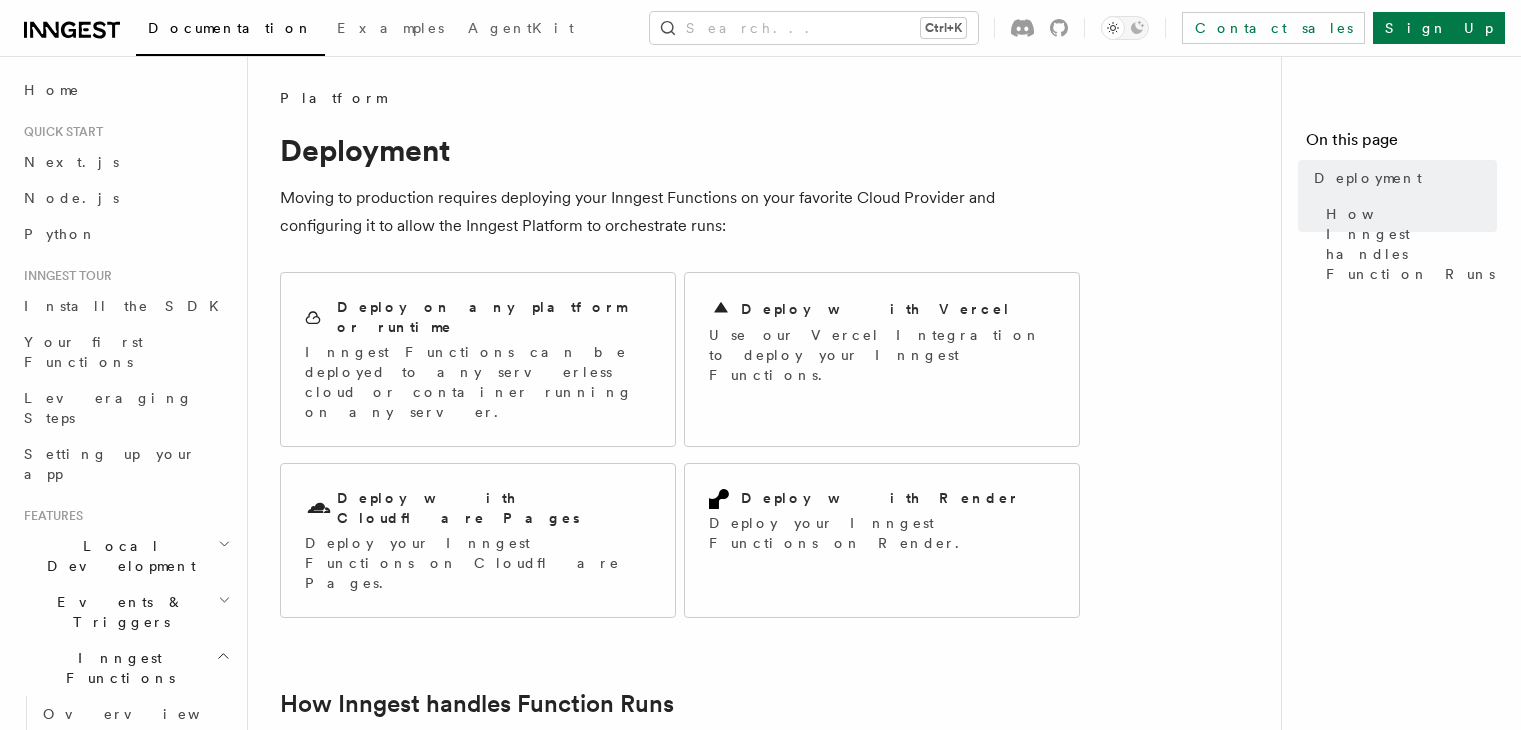 scroll, scrollTop: 0, scrollLeft: 0, axis: both 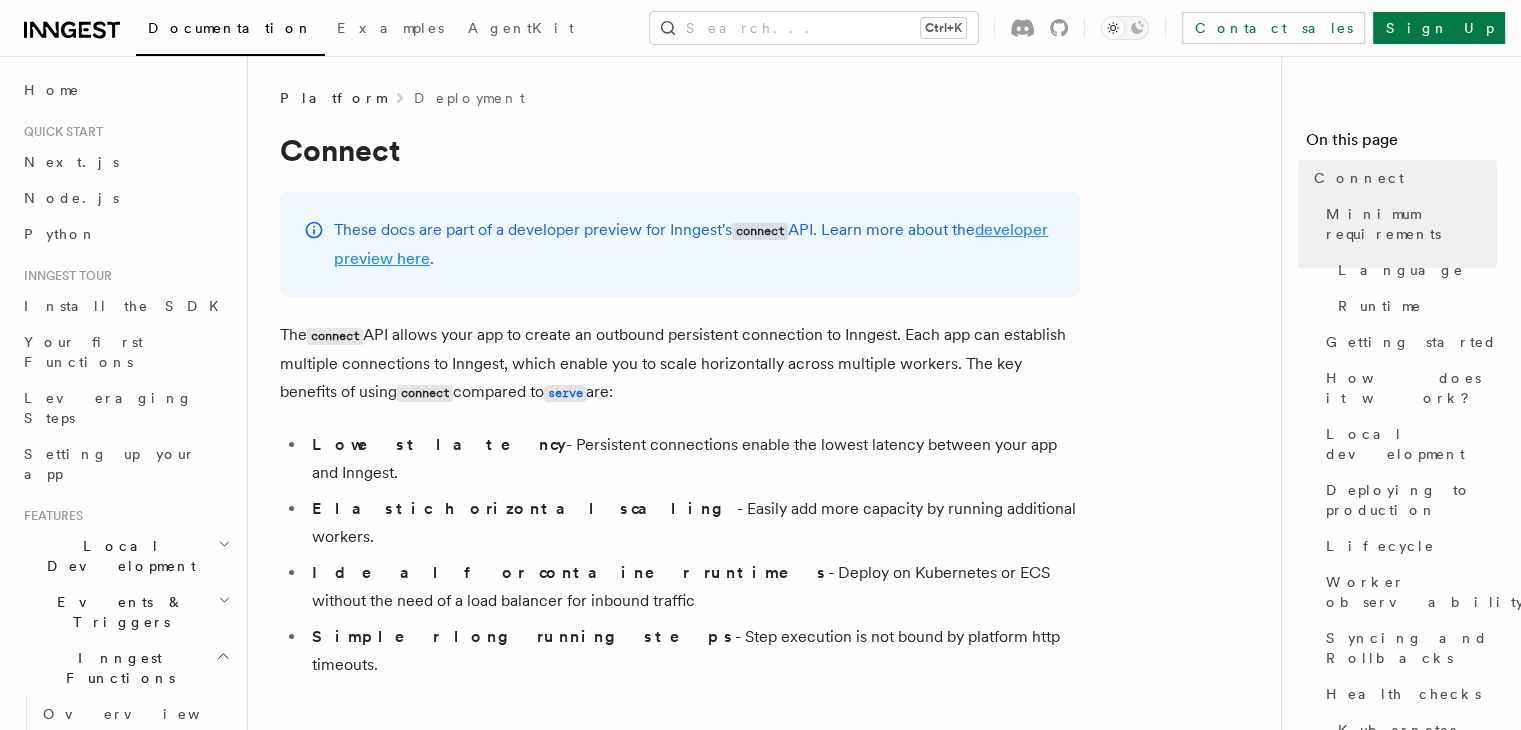 click on "developer preview here" at bounding box center [691, 244] 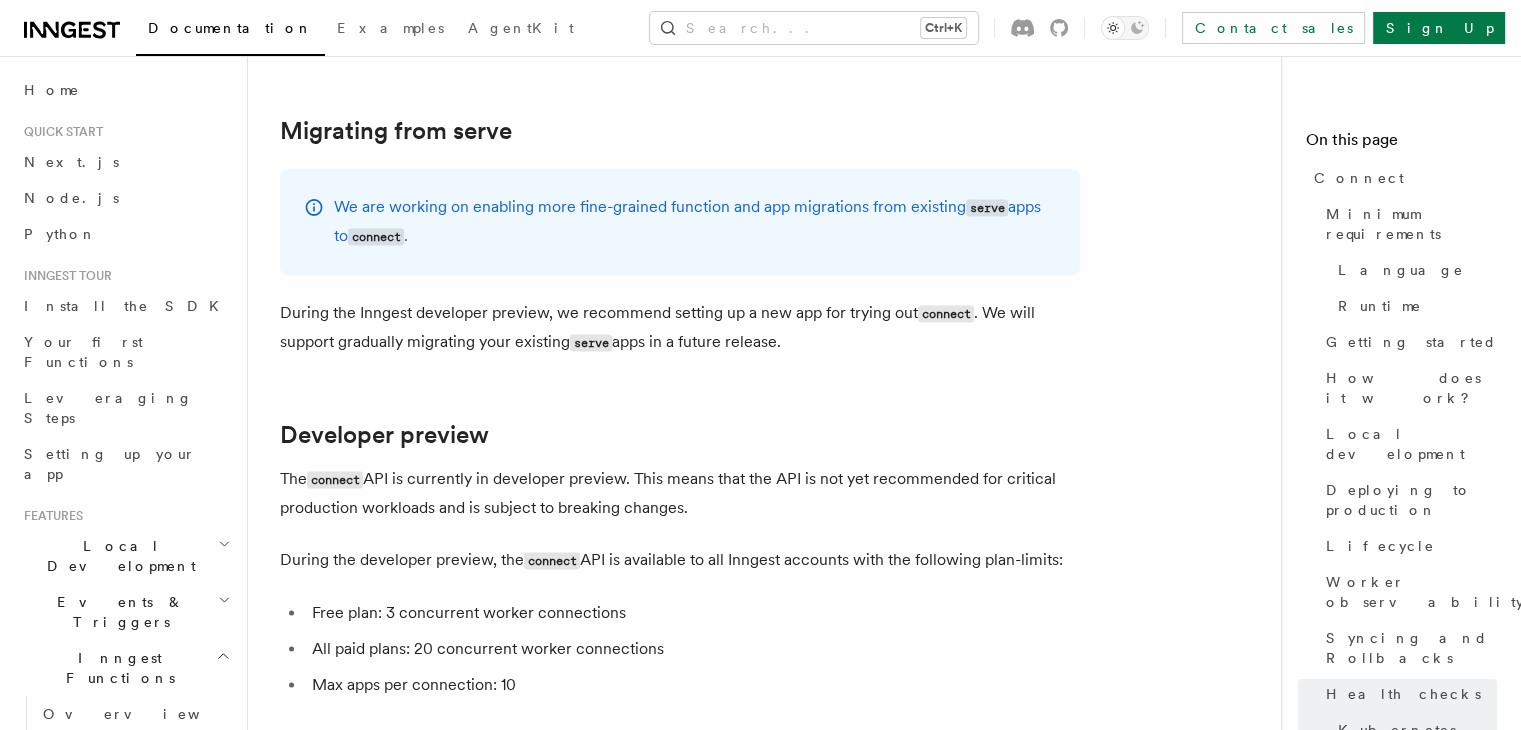 scroll, scrollTop: 10578, scrollLeft: 0, axis: vertical 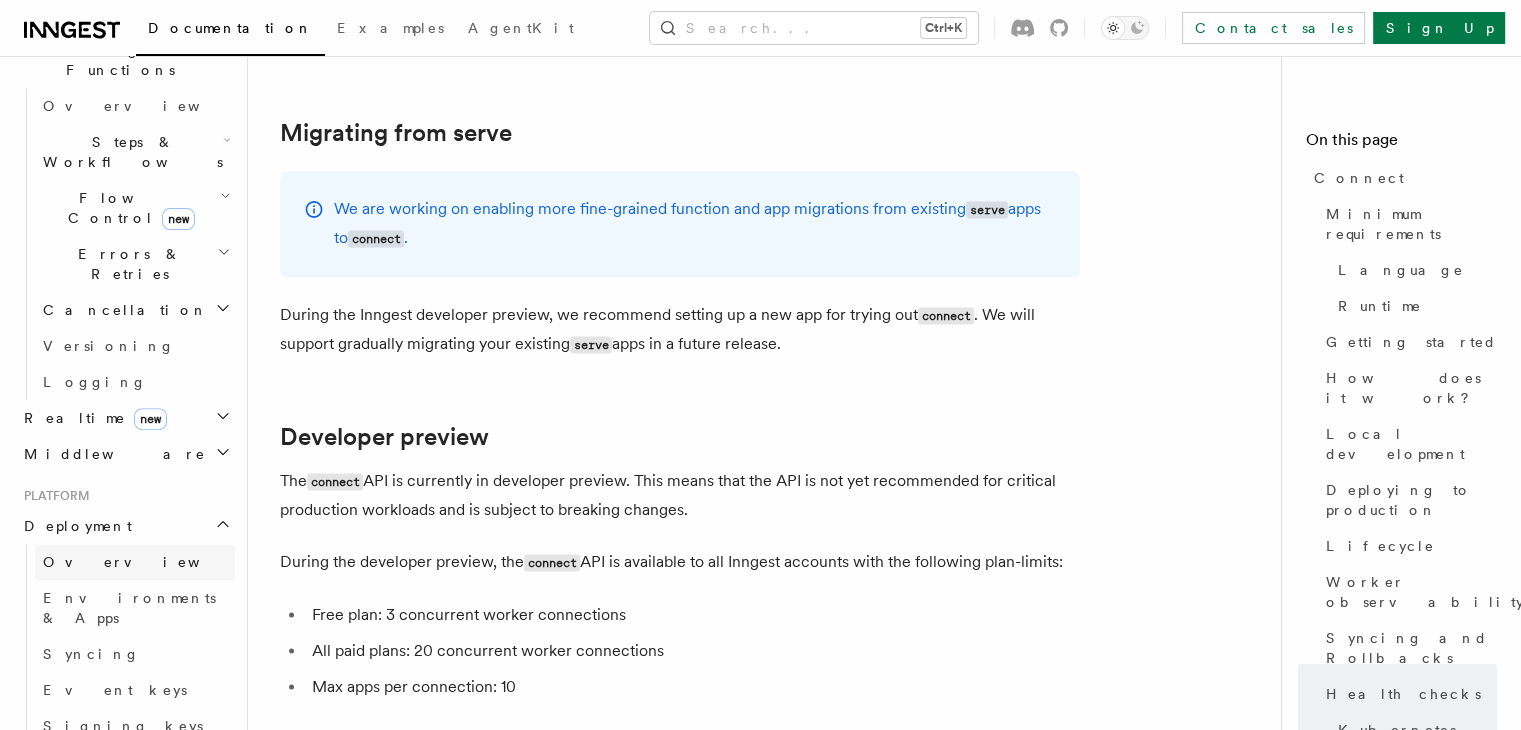 click on "Overview" at bounding box center [146, 562] 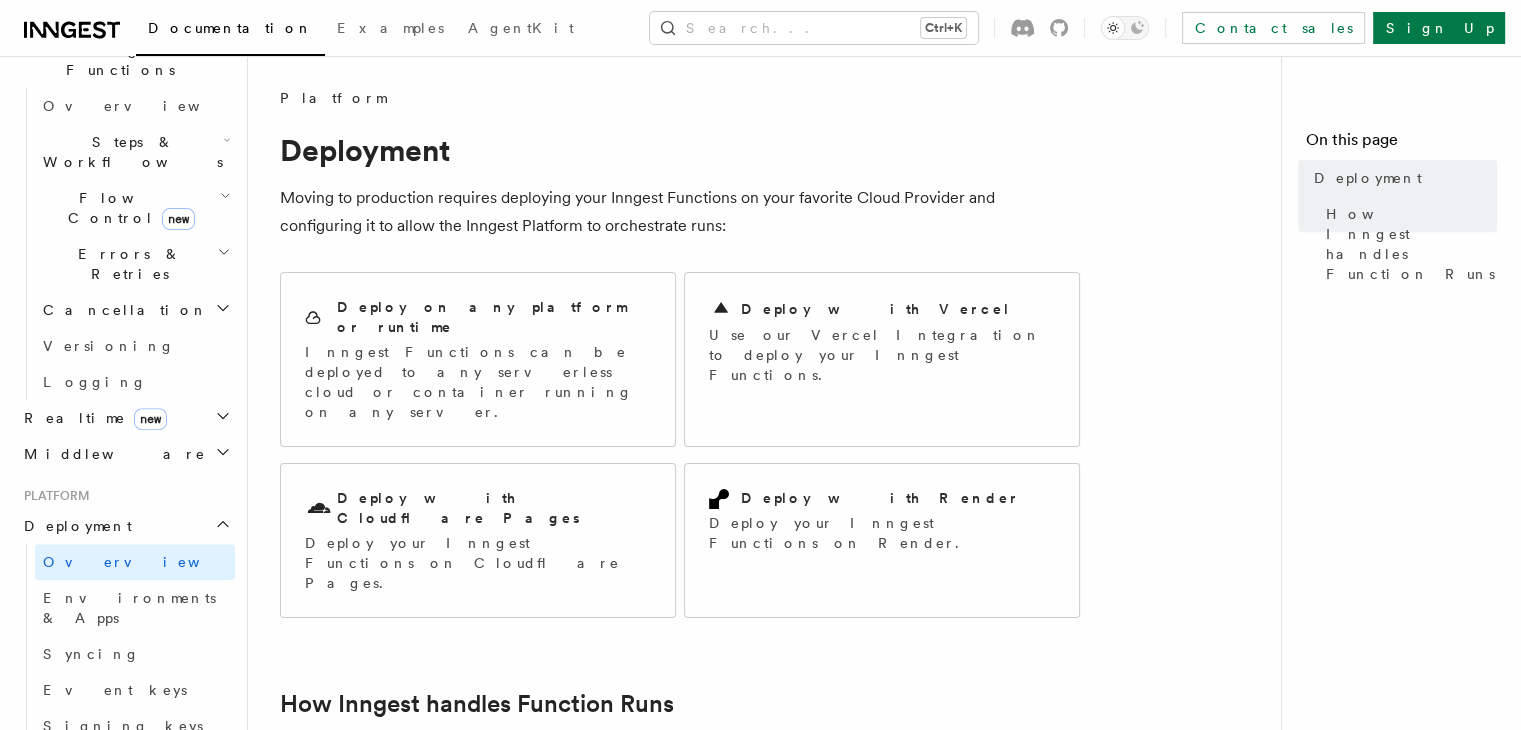 click on "Connect new" at bounding box center [135, 872] 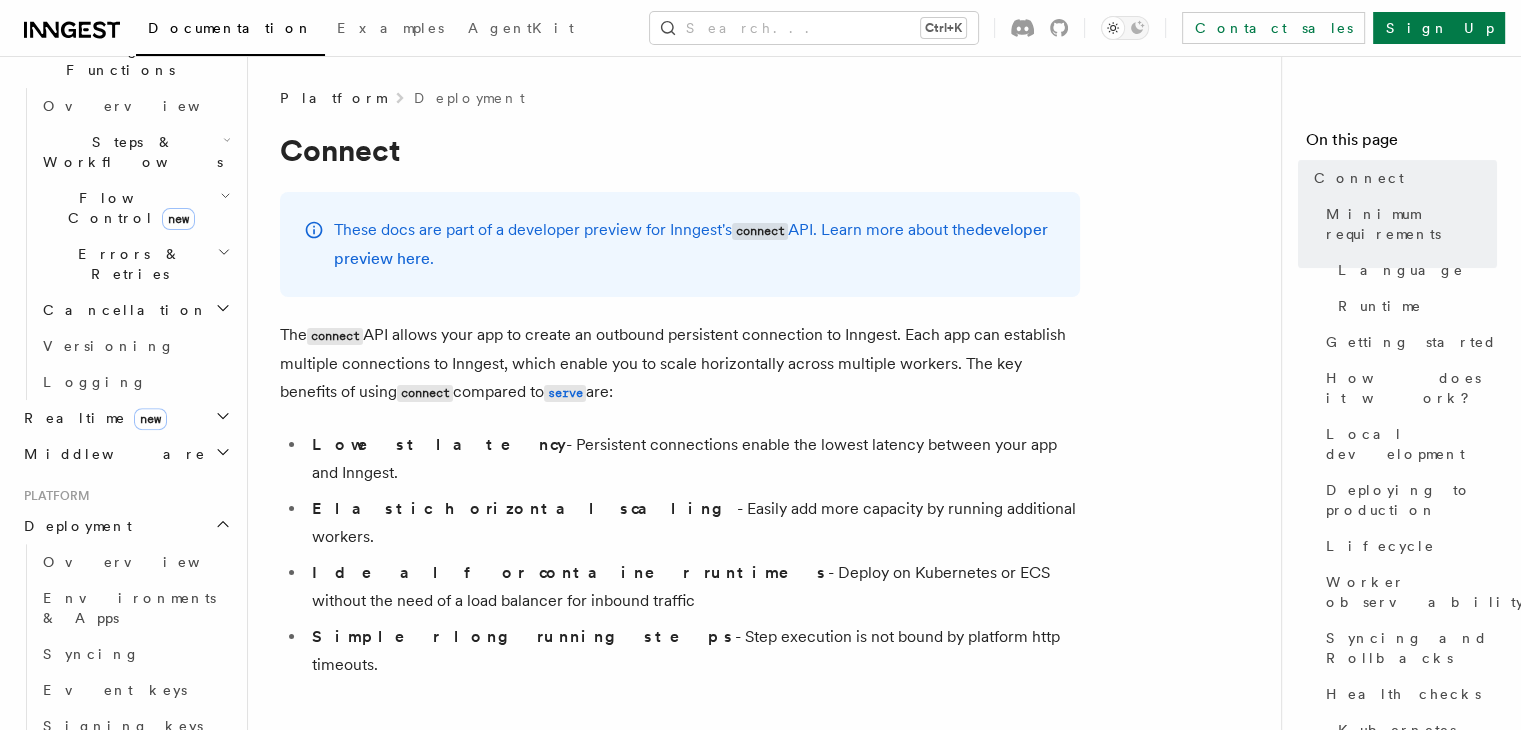 click on "new" at bounding box center [210, 872] 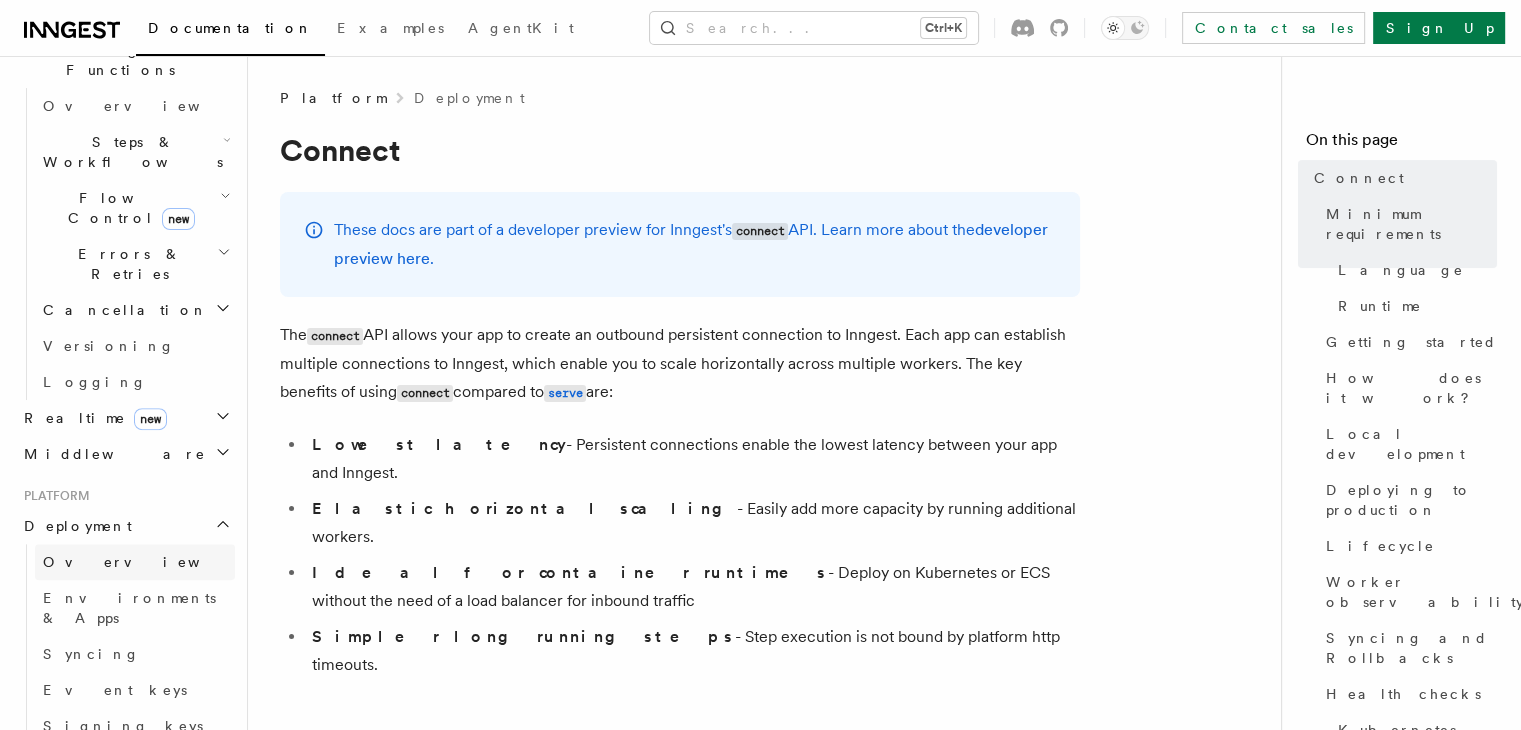 click on "Overview" at bounding box center (135, 562) 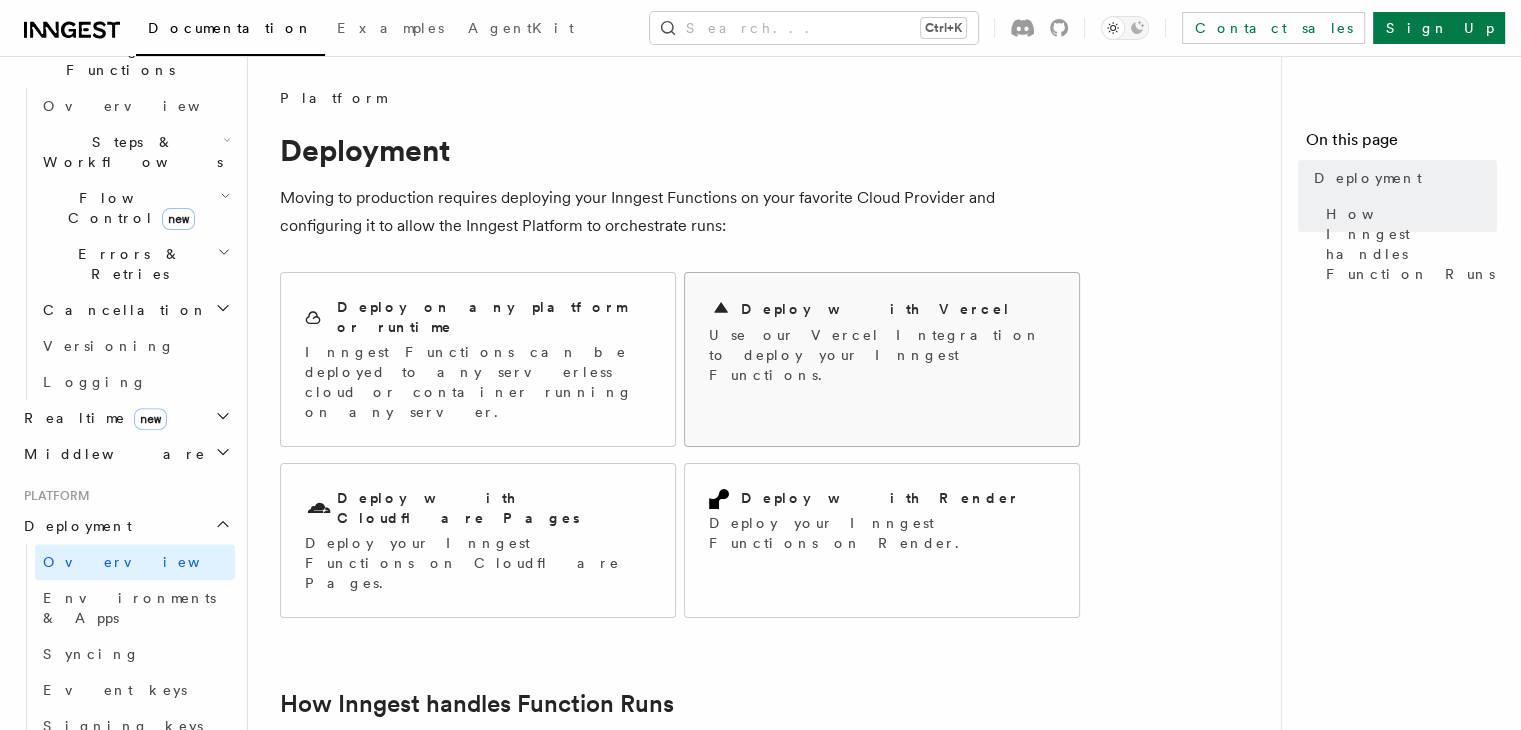 click on "Deploy with Vercel" at bounding box center (882, 309) 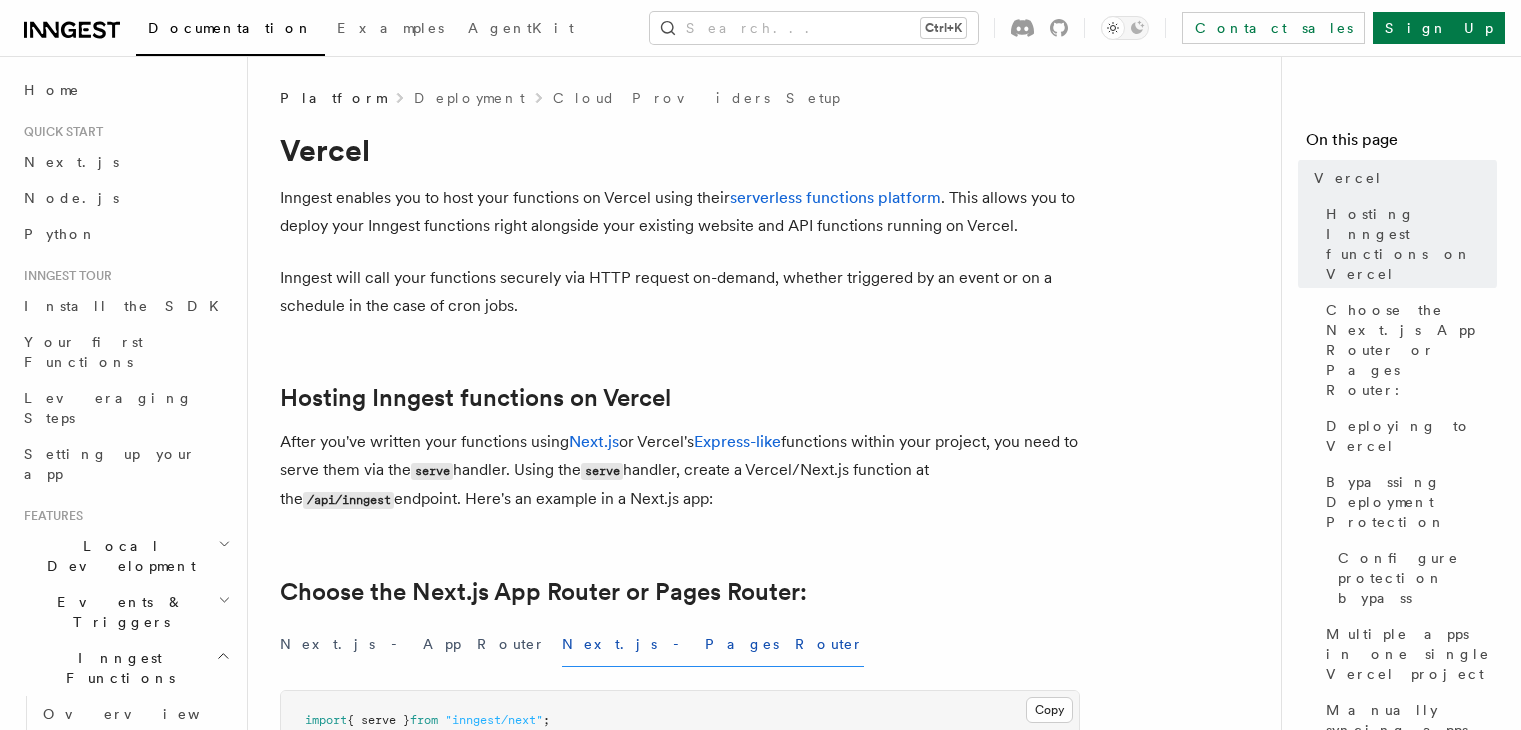 scroll, scrollTop: 0, scrollLeft: 0, axis: both 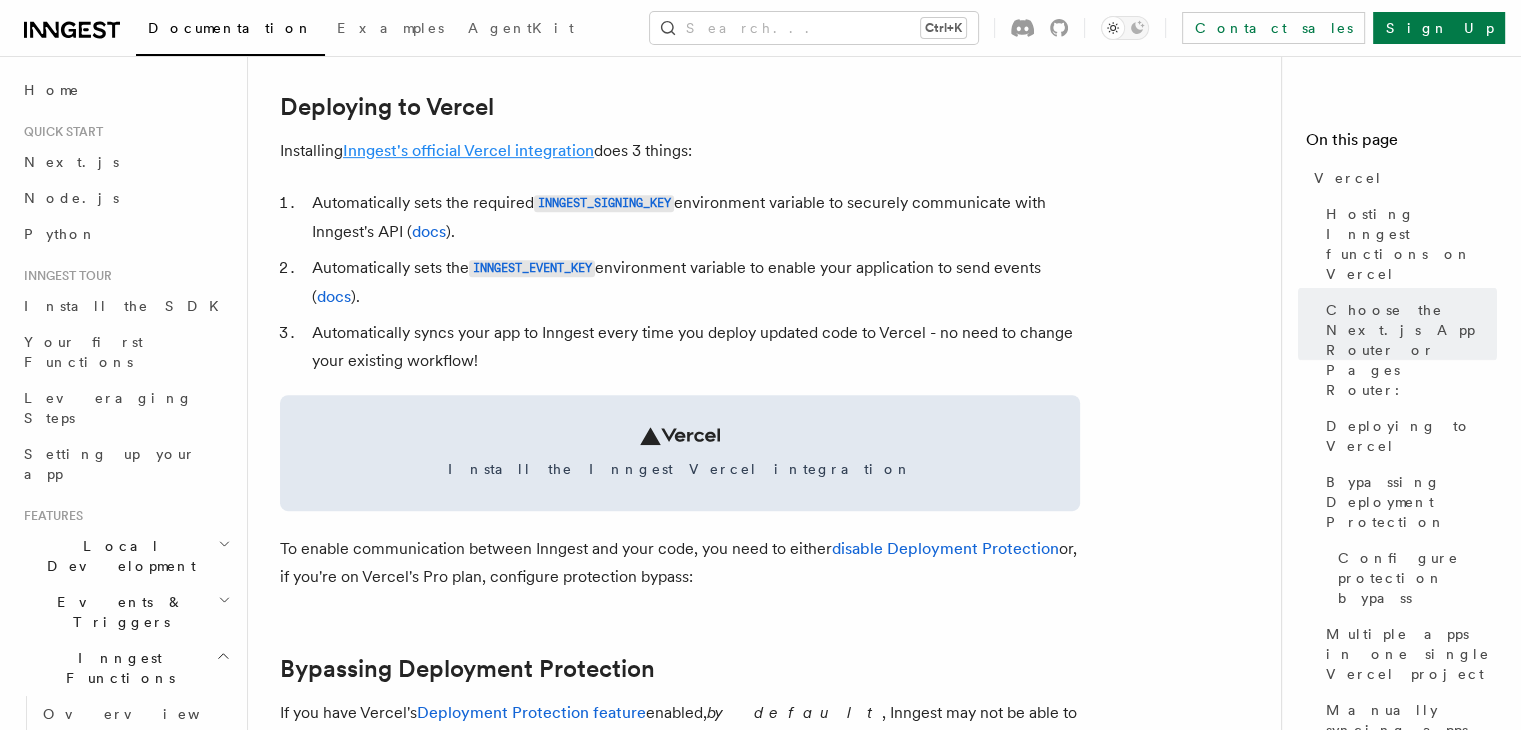click on "Inngest's official Vercel integration" at bounding box center (468, 150) 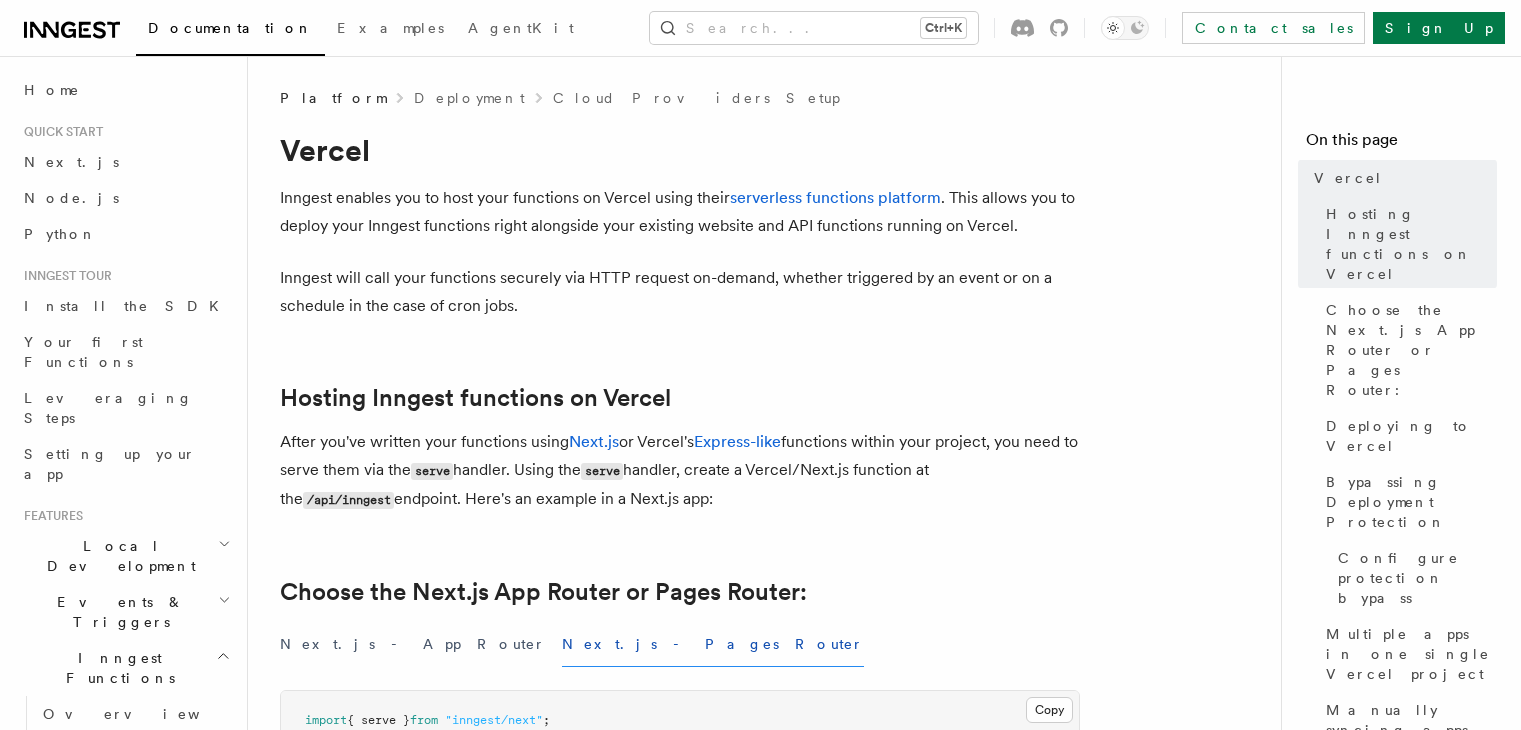scroll, scrollTop: 0, scrollLeft: 0, axis: both 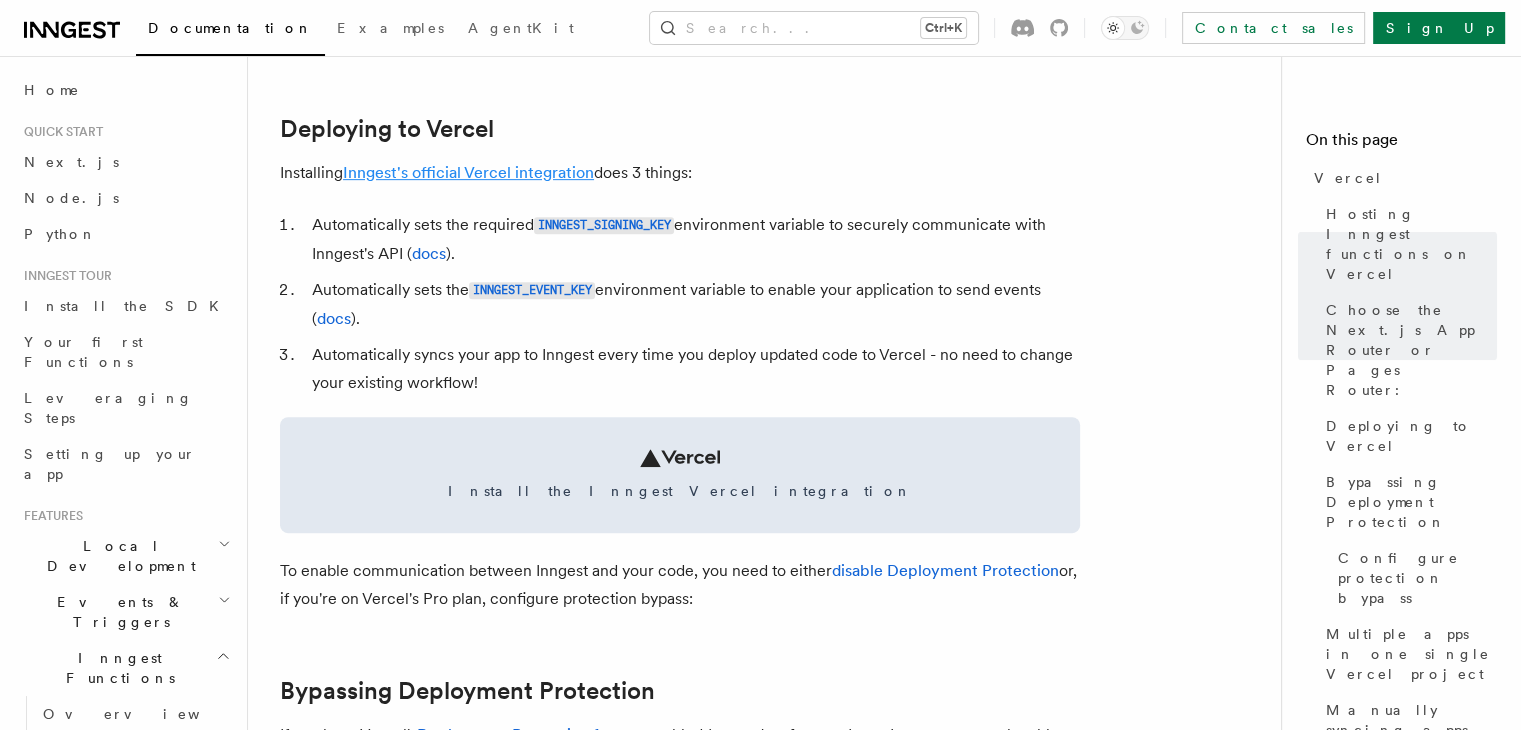 click on "Inngest's official Vercel integration" at bounding box center [468, 172] 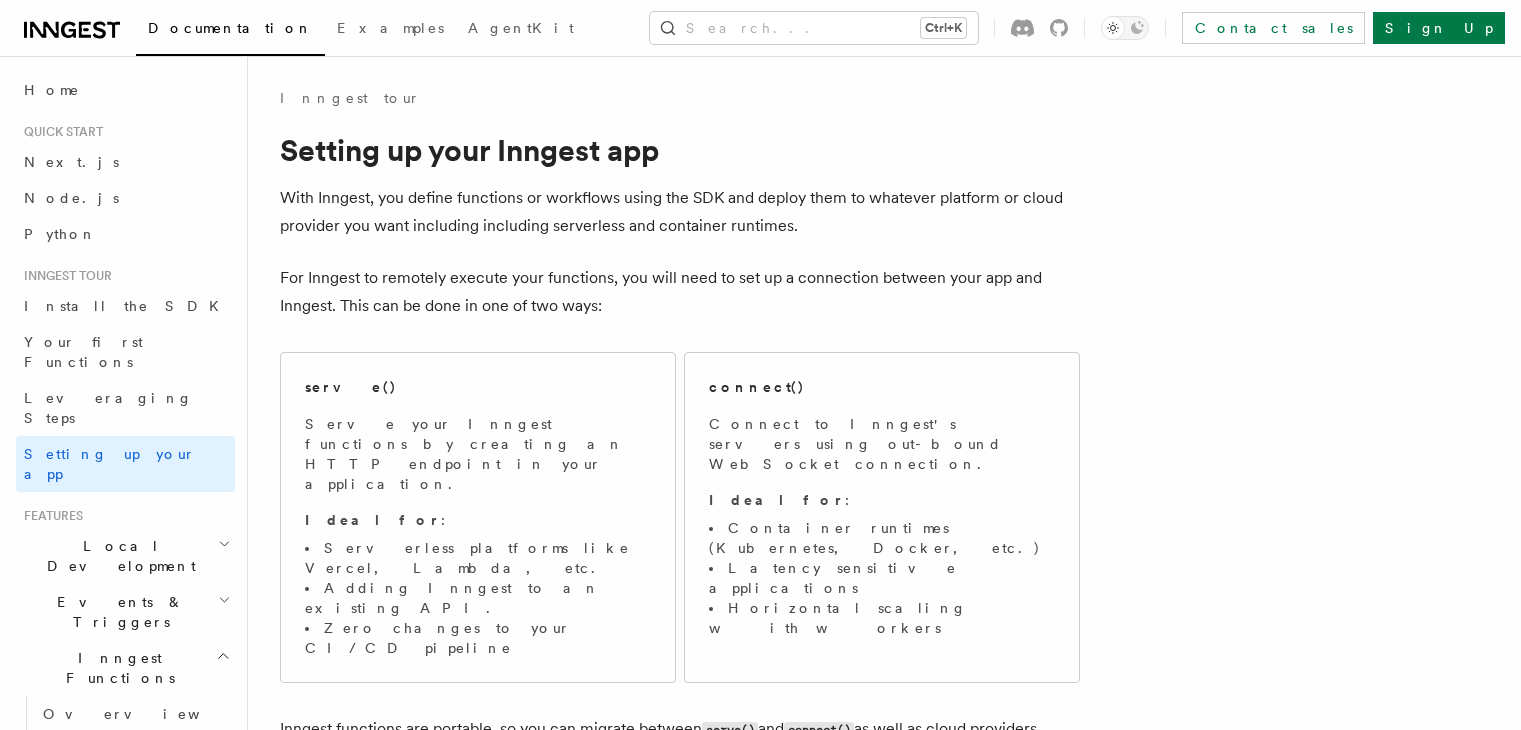 scroll, scrollTop: 0, scrollLeft: 0, axis: both 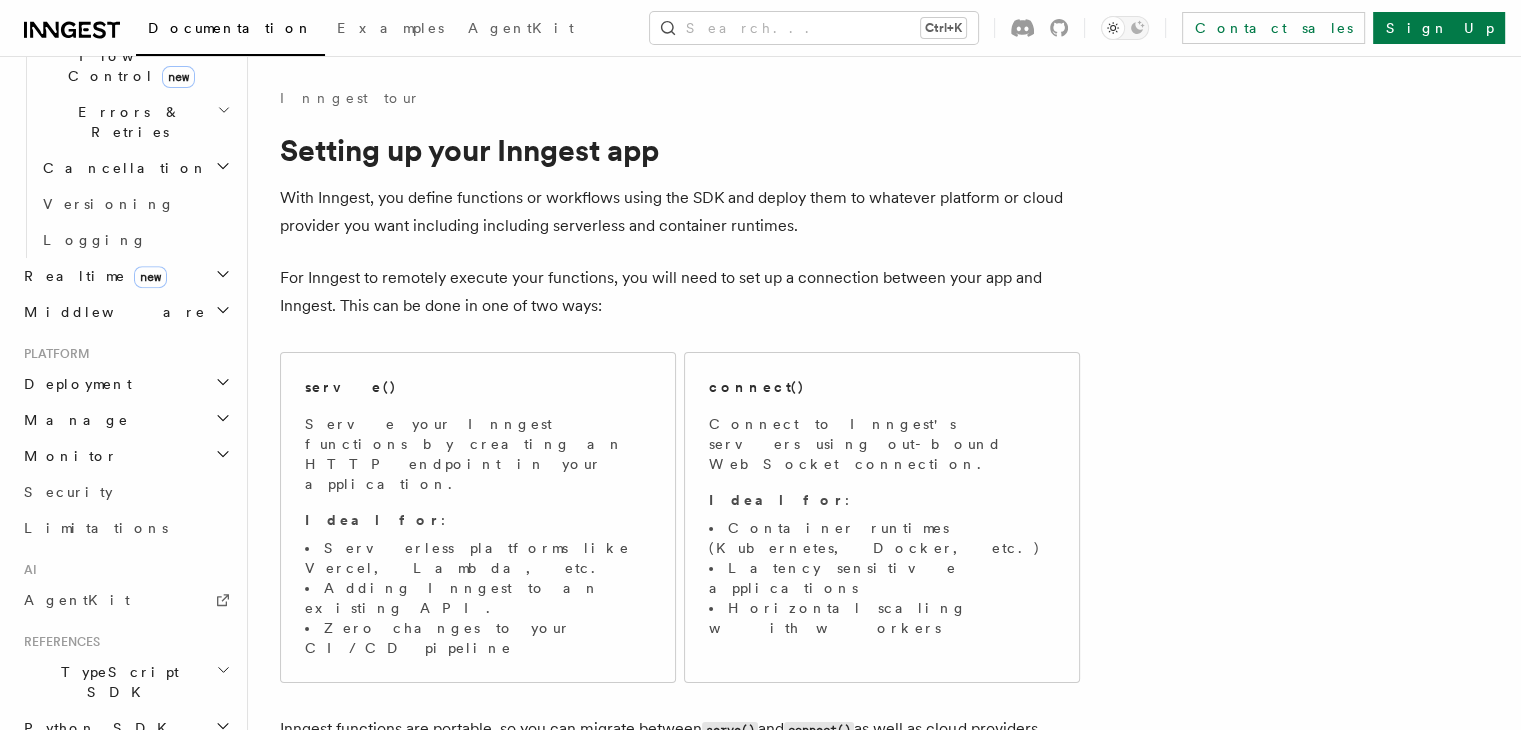click on "Deployment" at bounding box center [125, 384] 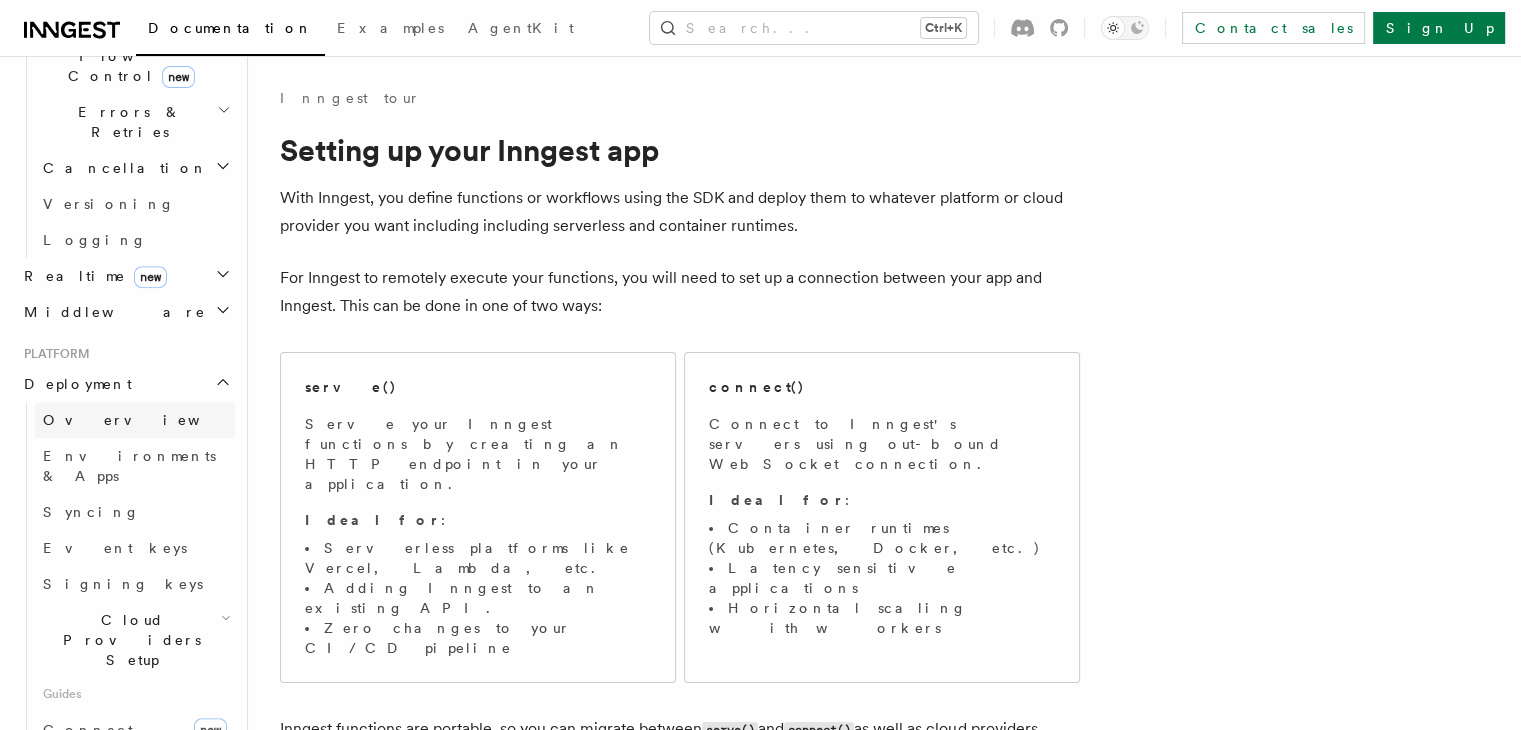 click on "Overview" at bounding box center [135, 420] 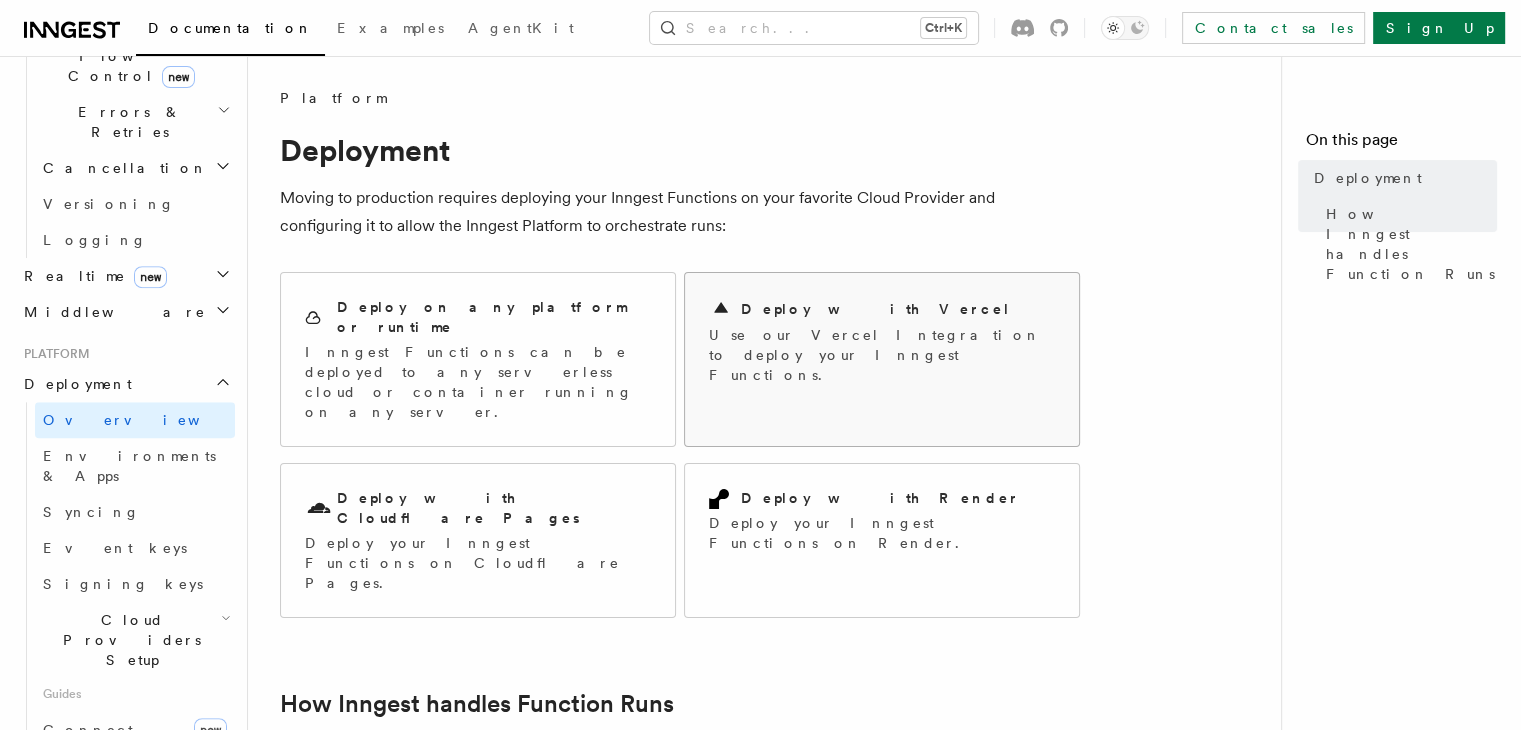 click on "Deploy with Vercel" at bounding box center [876, 309] 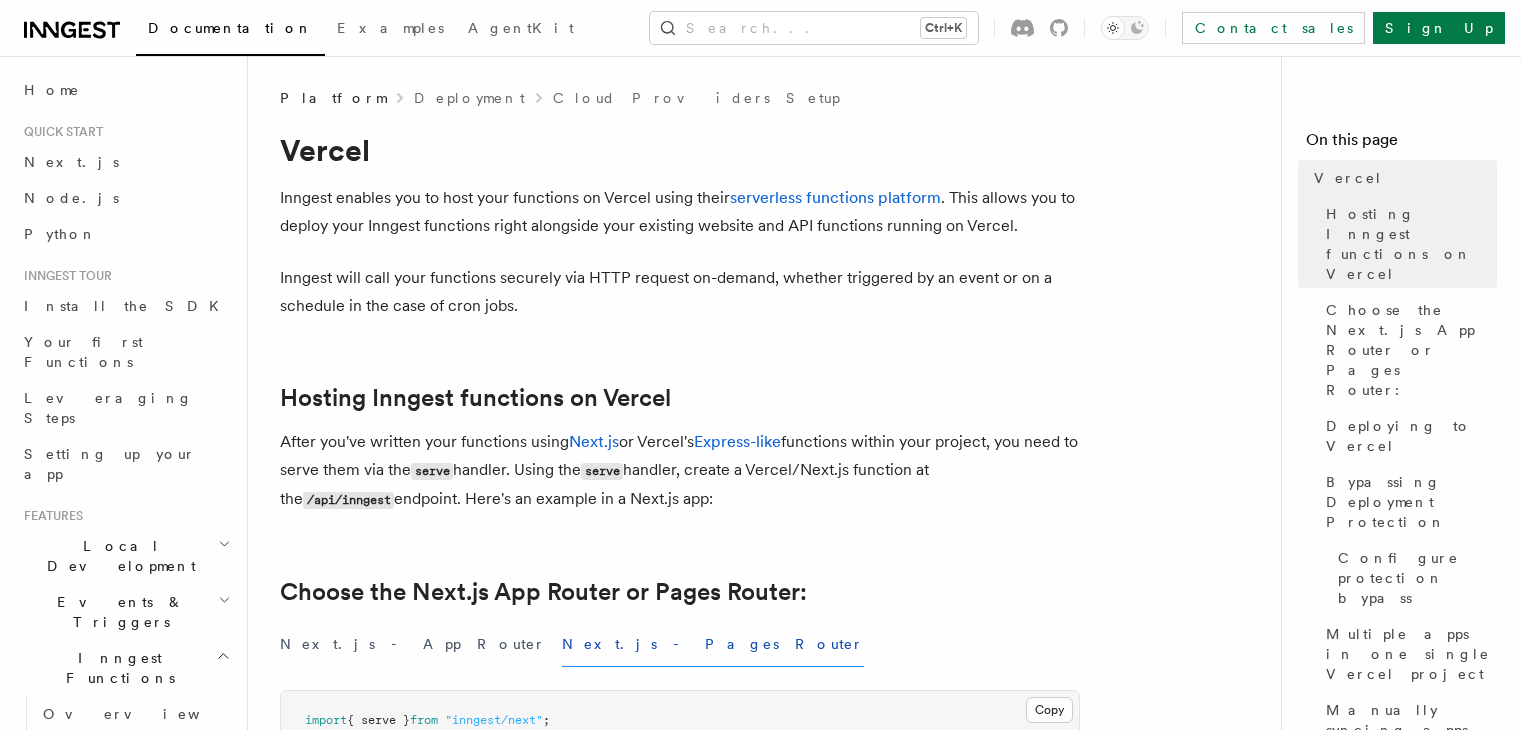 scroll, scrollTop: 0, scrollLeft: 0, axis: both 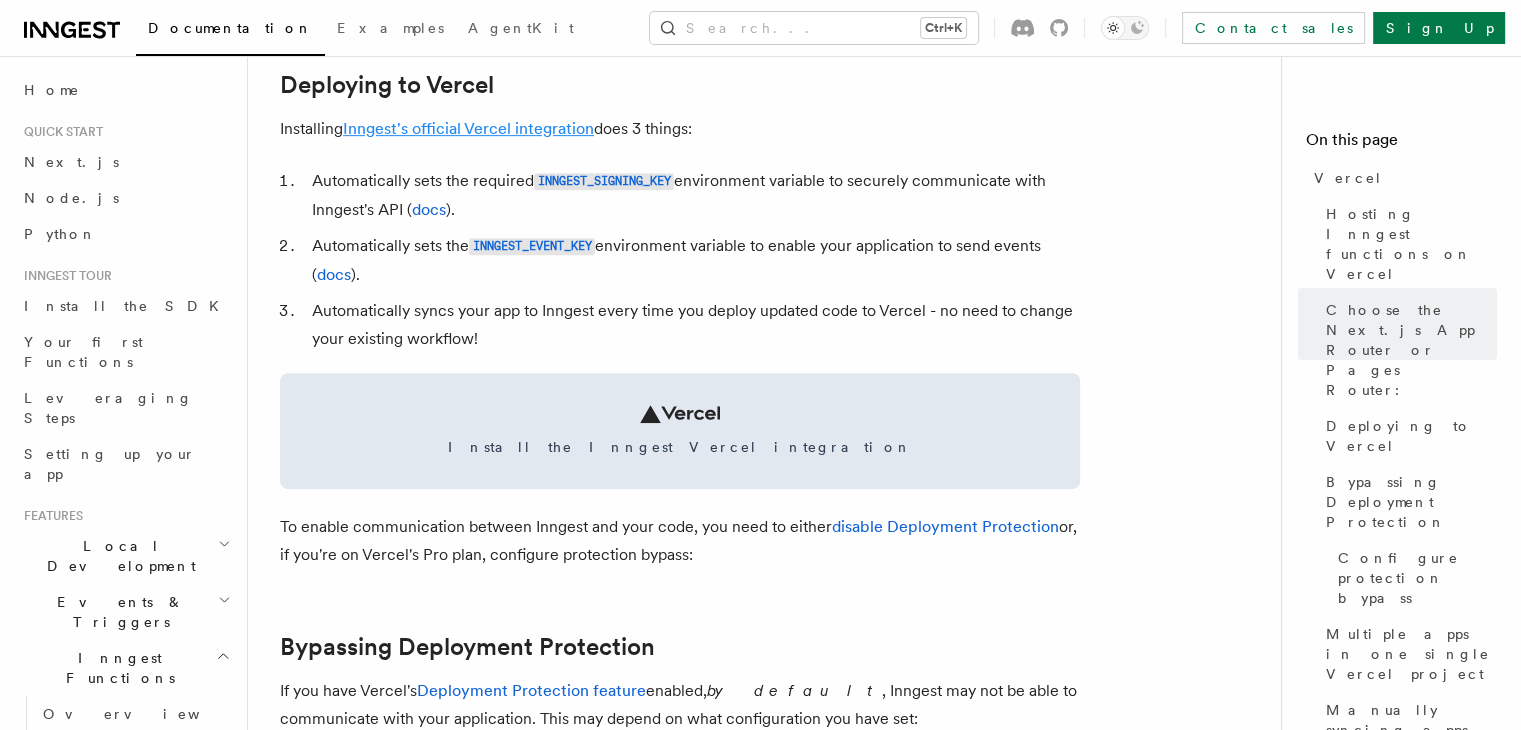 click on "Inngest's official Vercel integration" at bounding box center (468, 128) 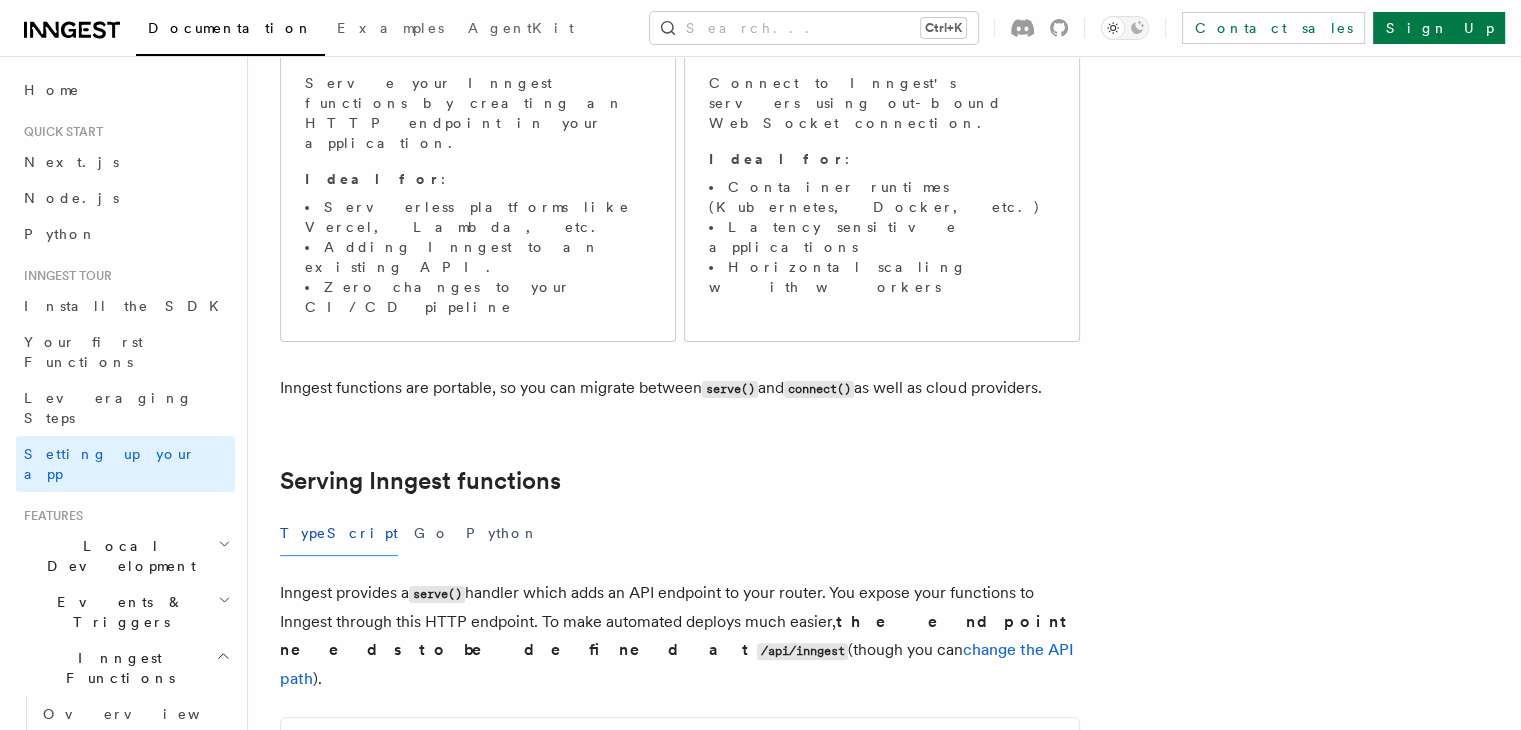 scroll, scrollTop: 0, scrollLeft: 0, axis: both 